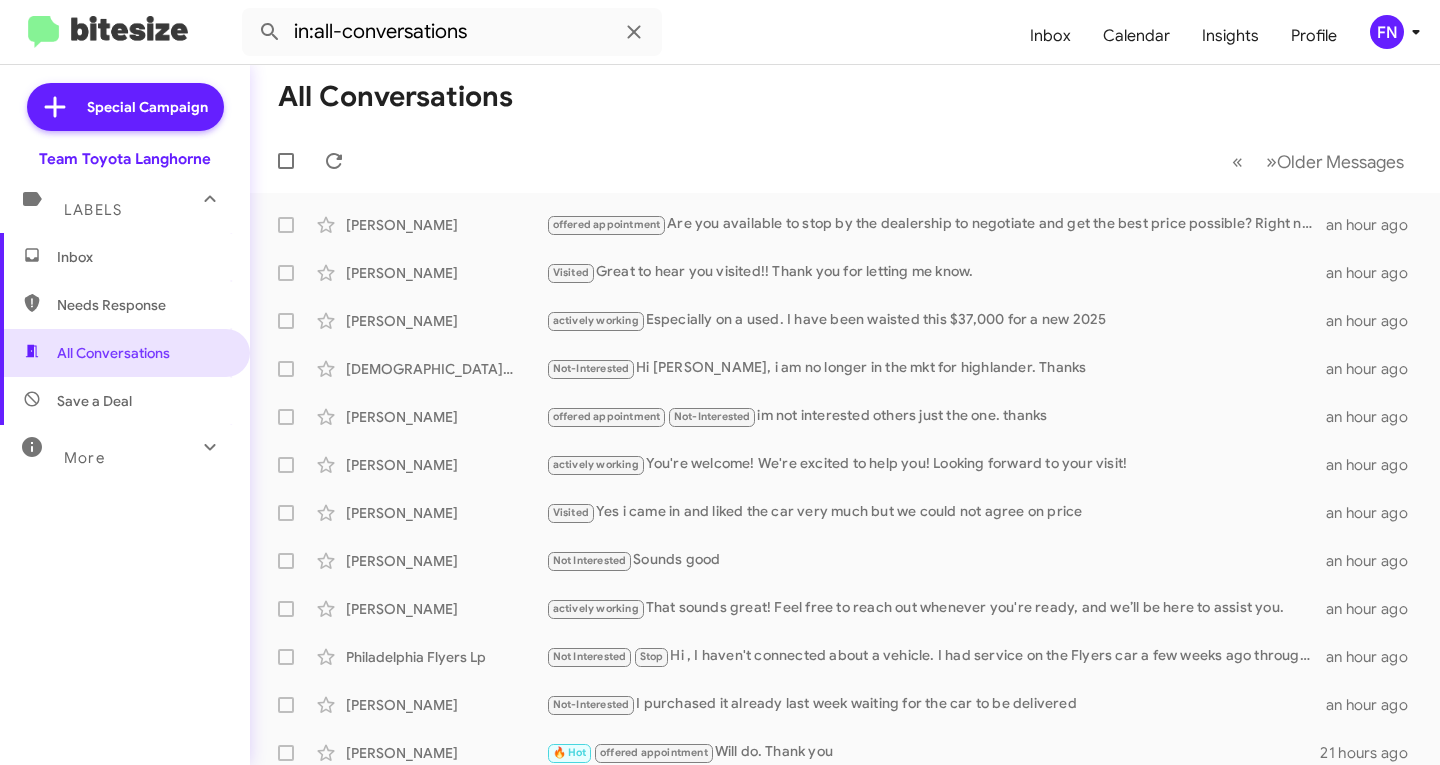 scroll, scrollTop: 0, scrollLeft: 0, axis: both 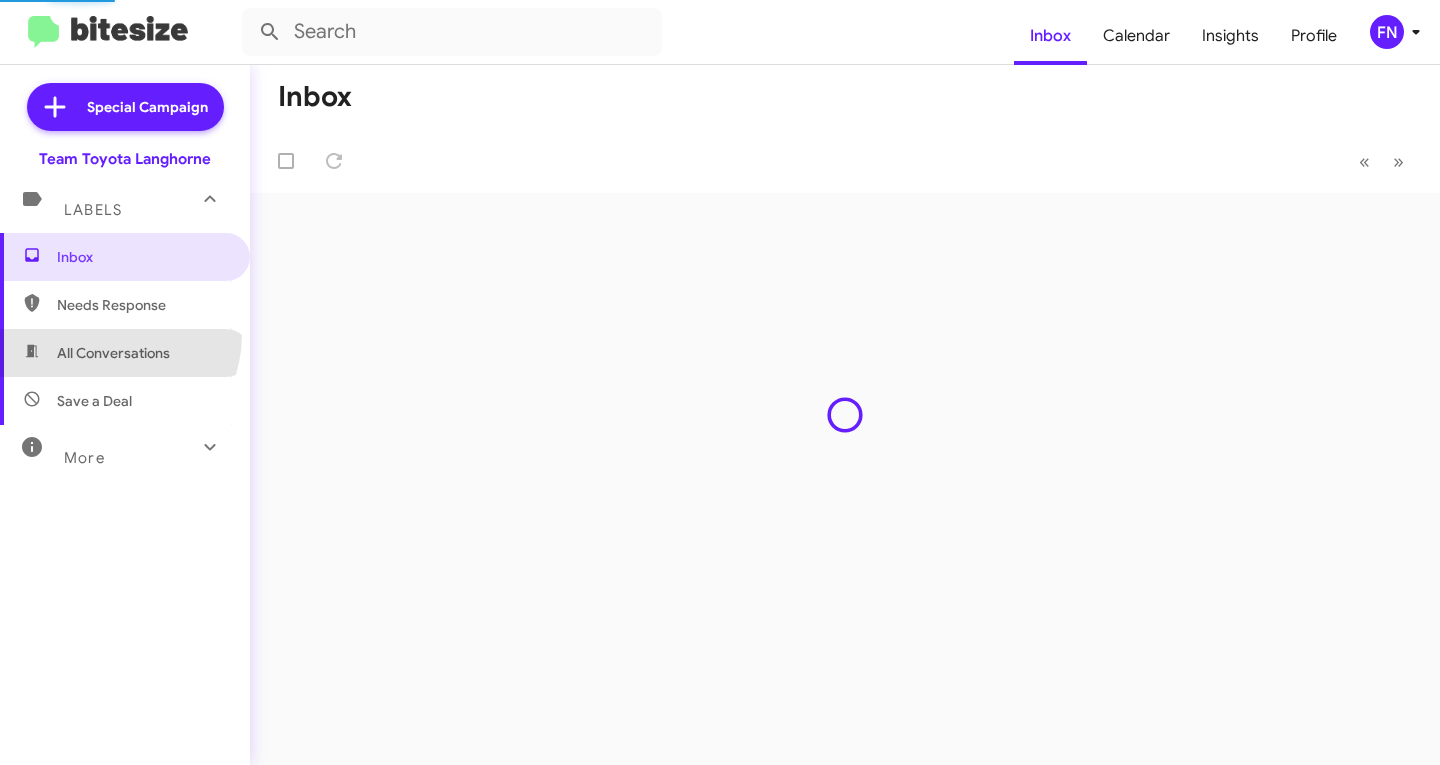 click on "All Conversations" at bounding box center [125, 353] 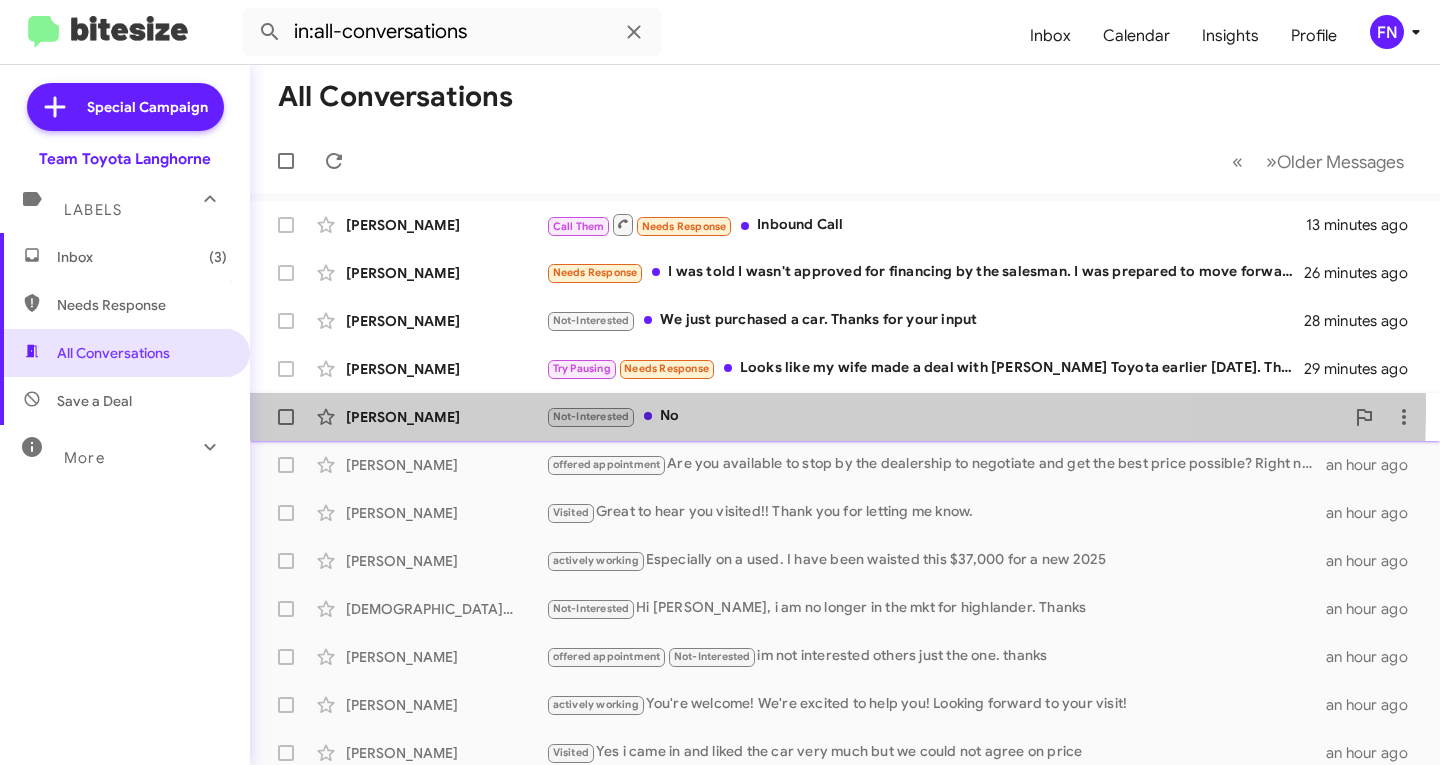 click on "[PERSON_NAME]  Not-Interested   No   35 minutes ago" 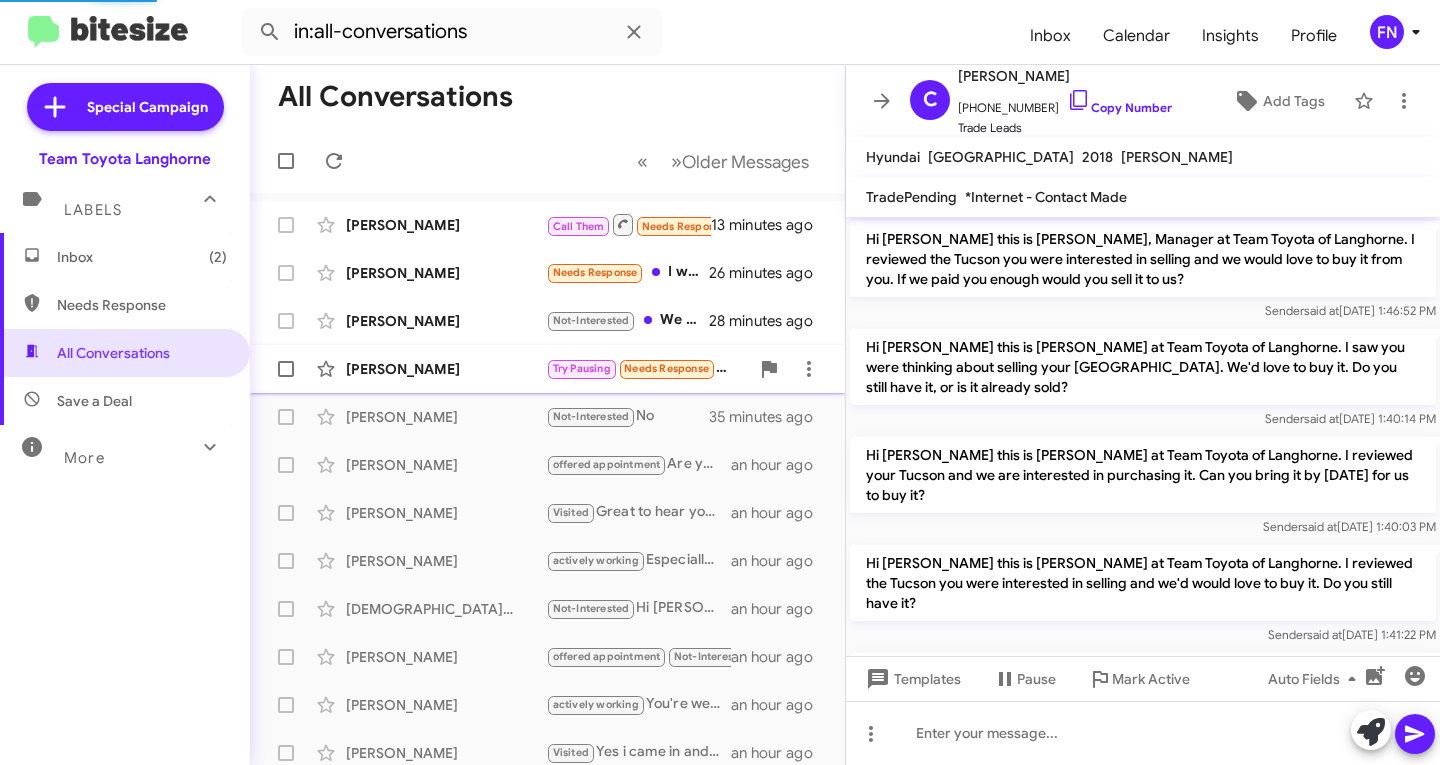 scroll, scrollTop: 394, scrollLeft: 0, axis: vertical 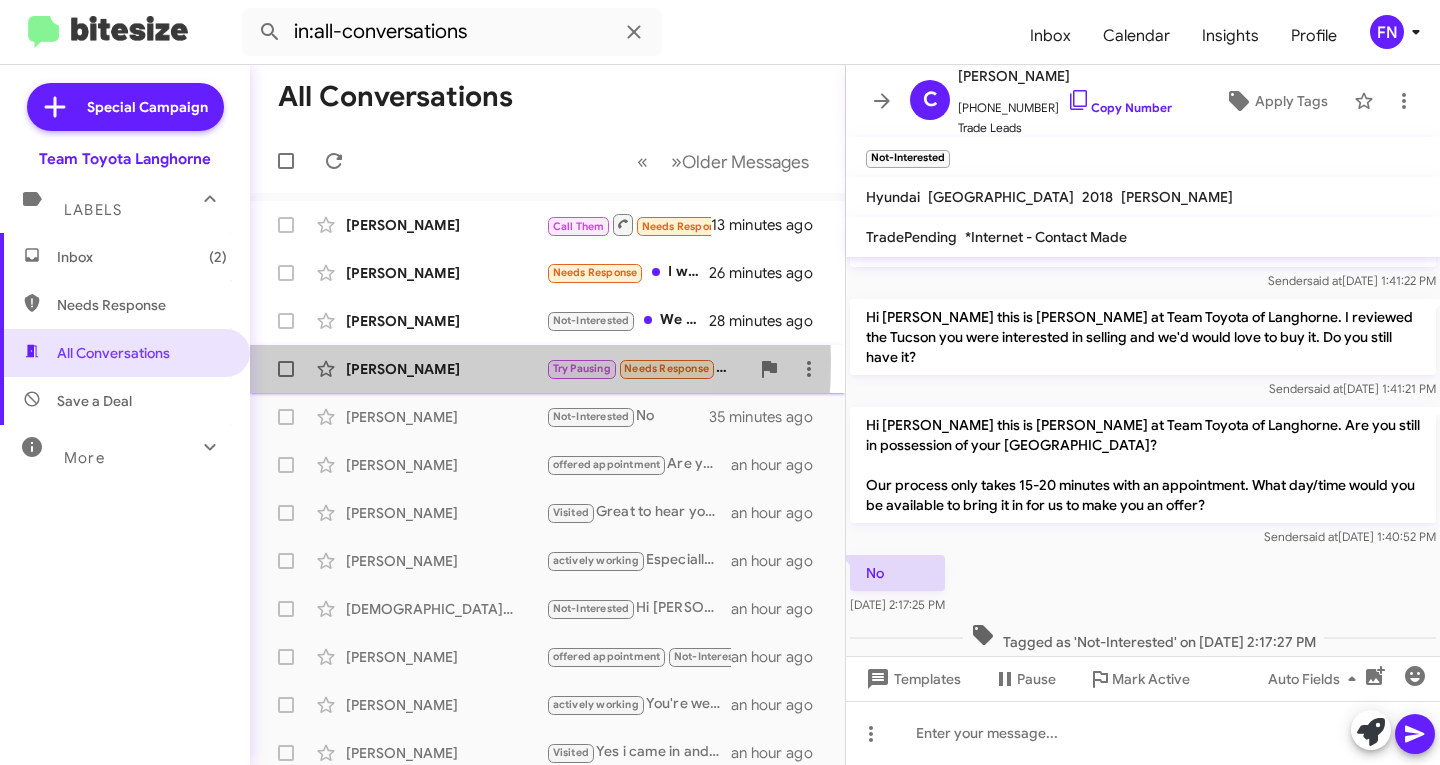 click on "[PERSON_NAME]" 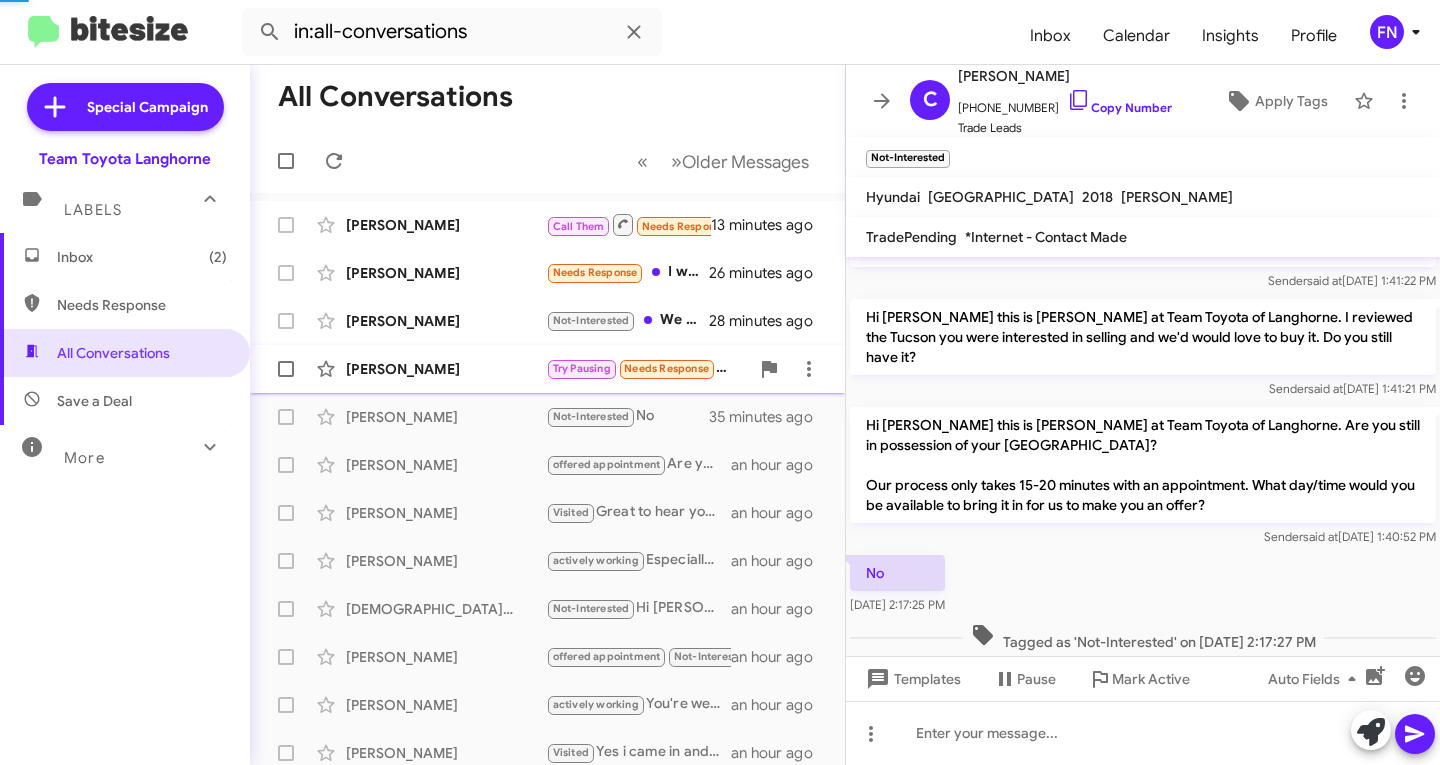 scroll, scrollTop: 0, scrollLeft: 0, axis: both 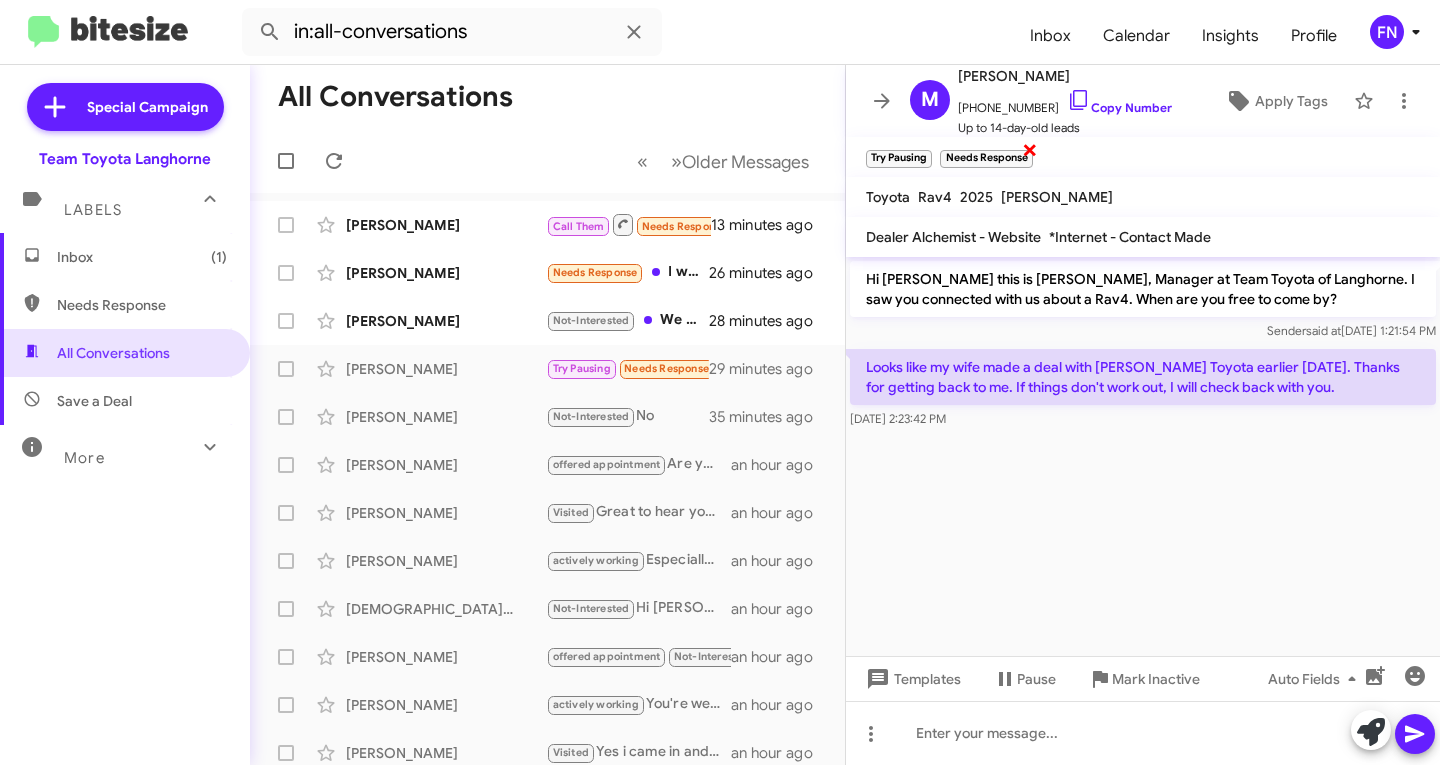 click on "×" 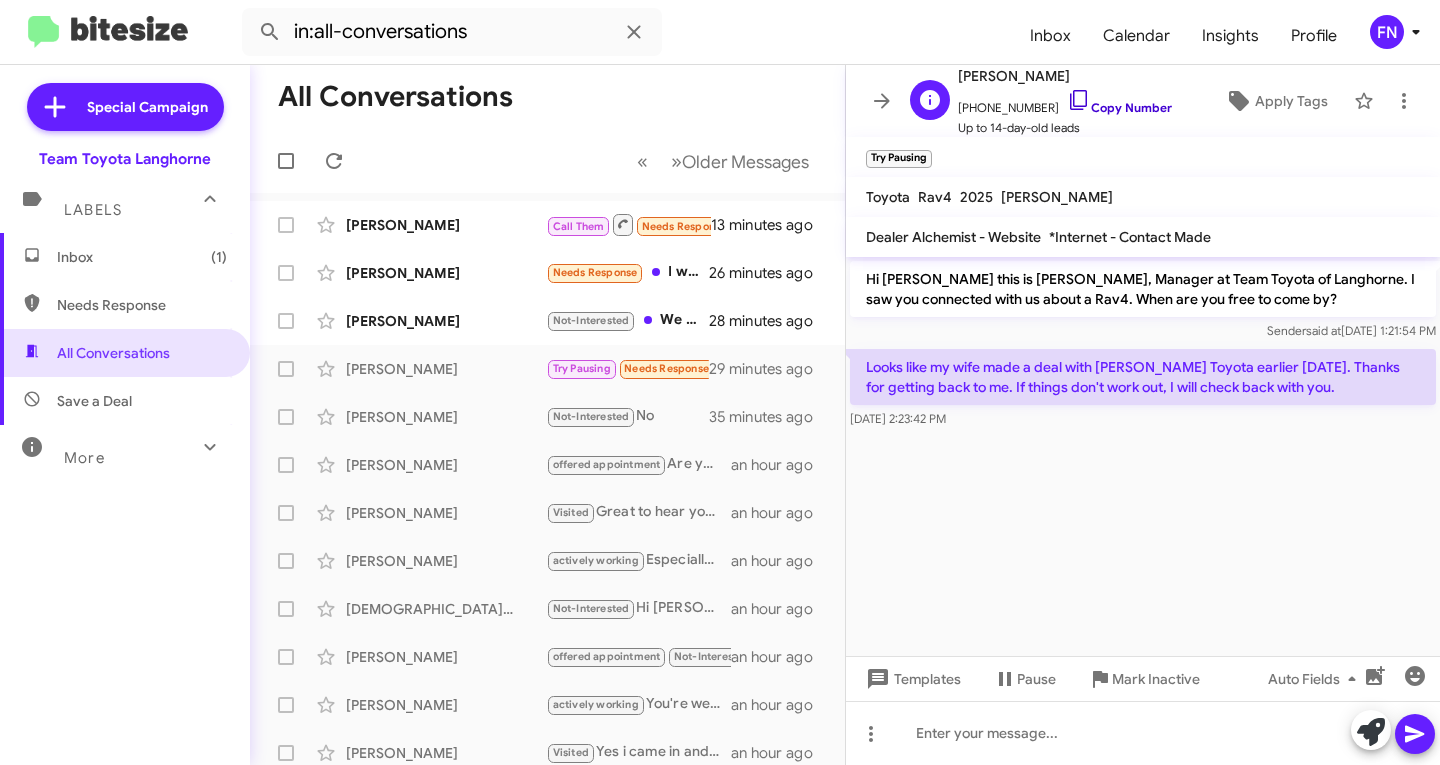 click on "Copy Number" 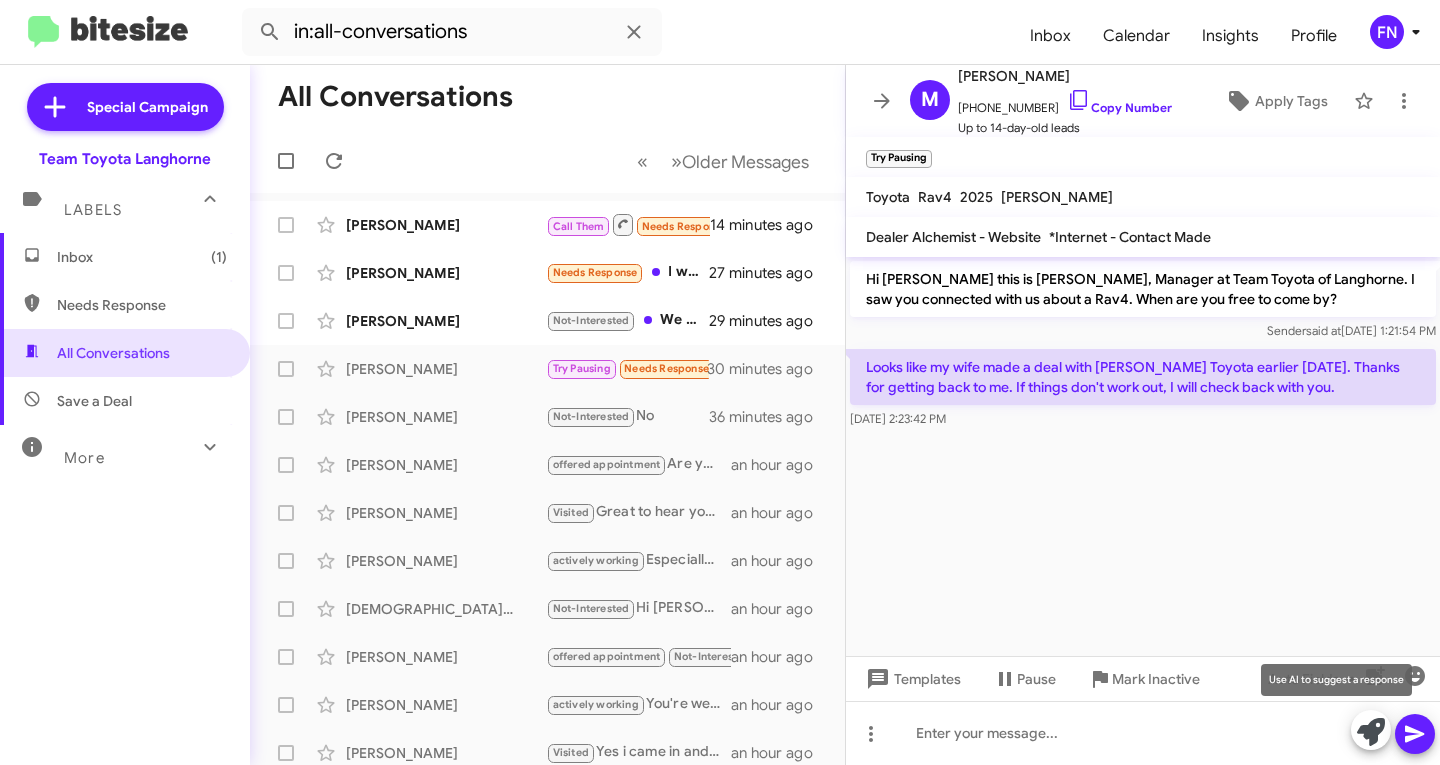 click 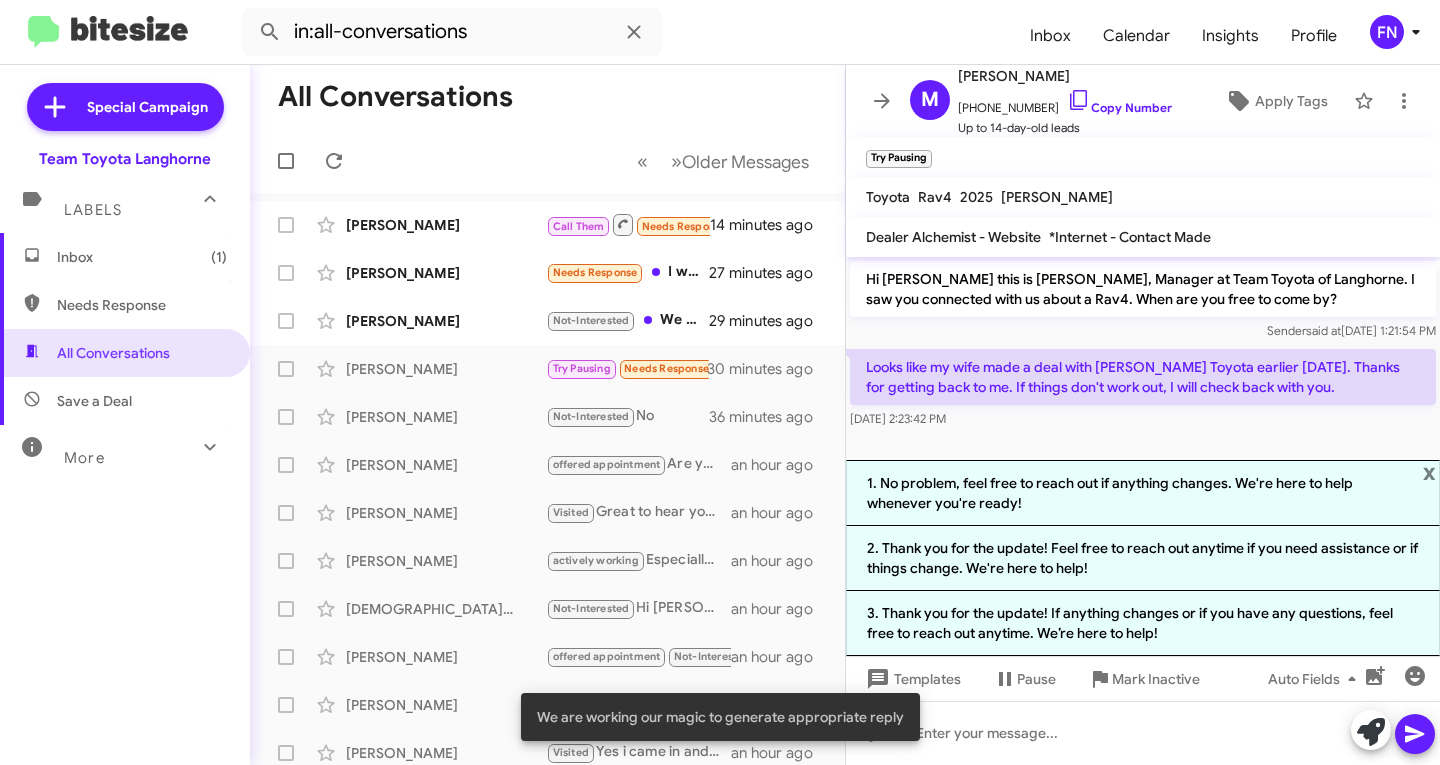 drag, startPoint x: 995, startPoint y: 514, endPoint x: 1145, endPoint y: 547, distance: 153.58711 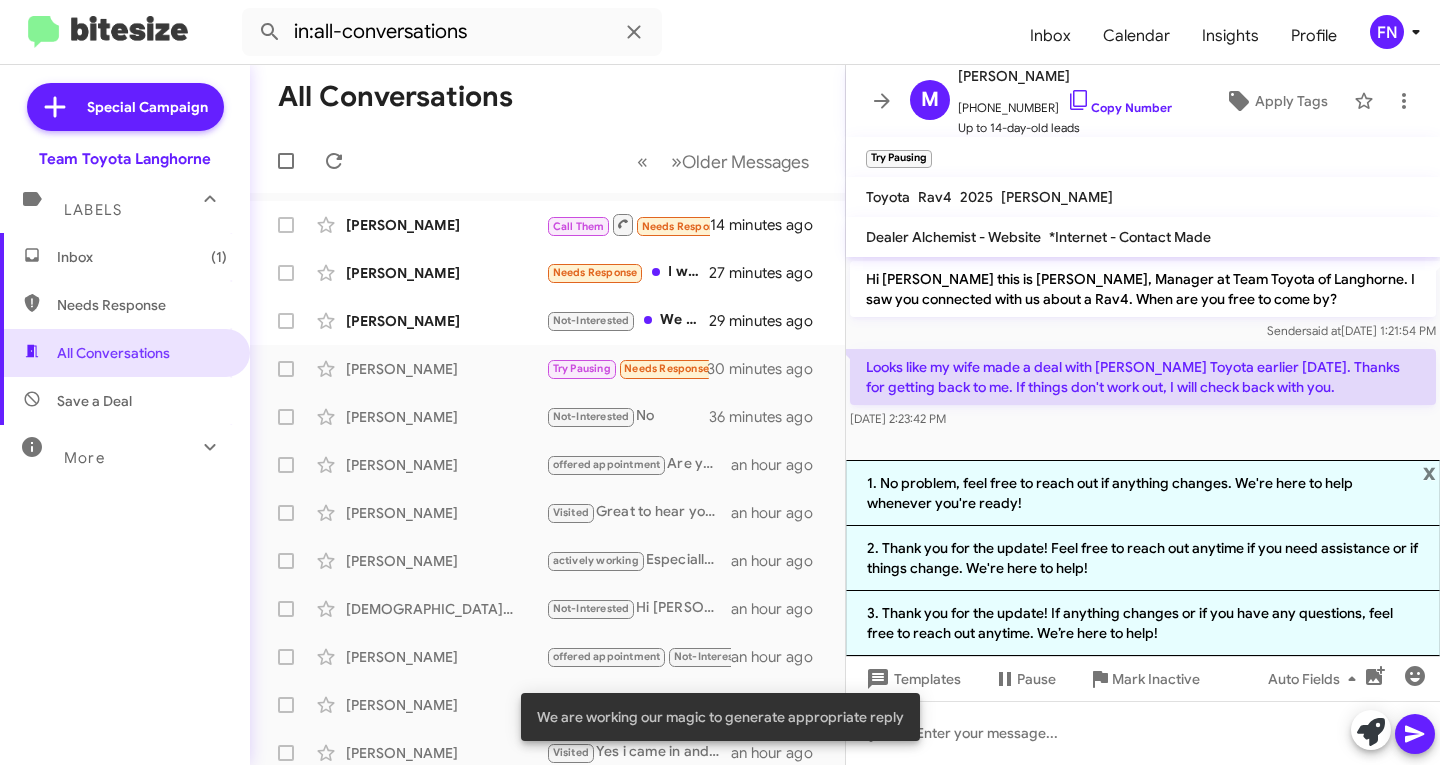click on "1. No problem, feel free to reach out if anything changes. We're here to help whenever you're ready!" 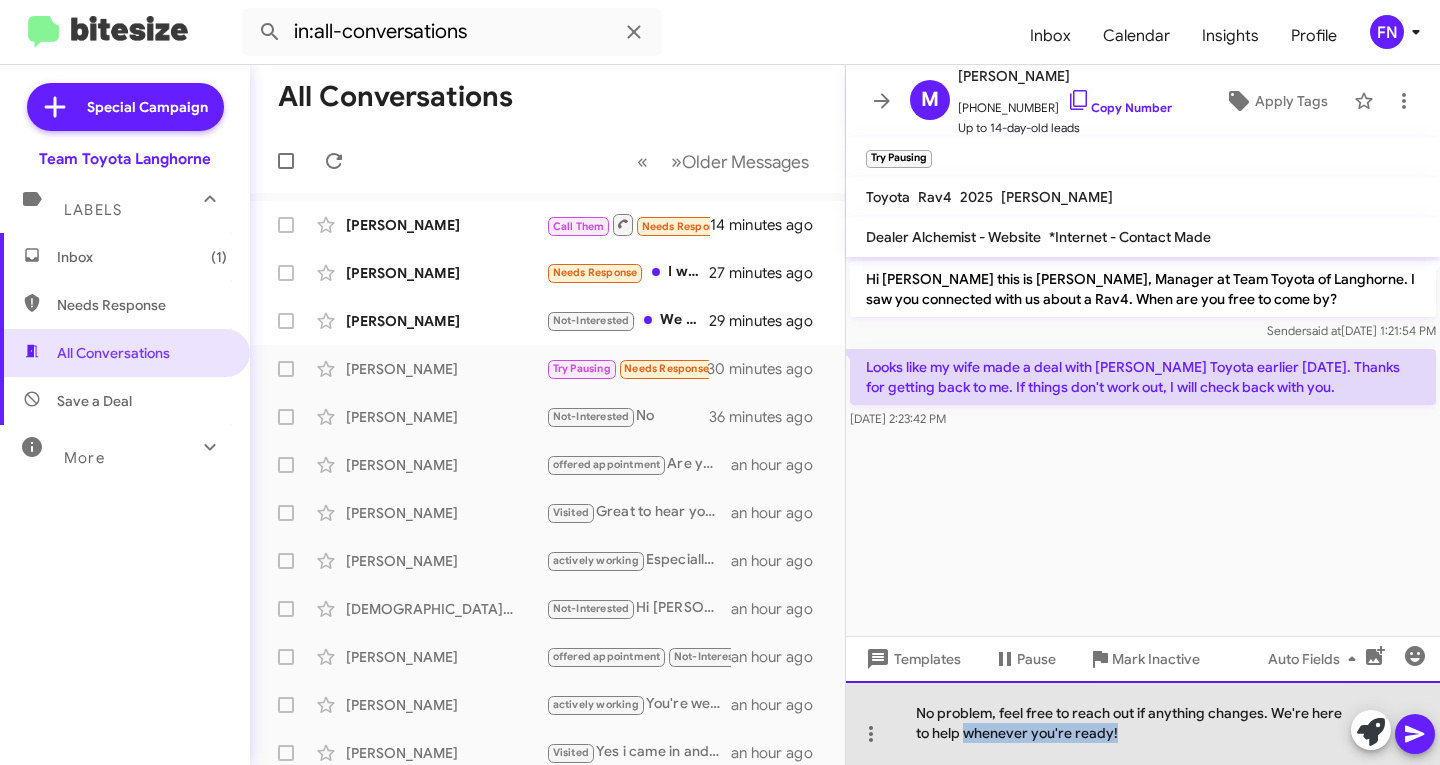 drag, startPoint x: 1153, startPoint y: 749, endPoint x: 964, endPoint y: 753, distance: 189.04233 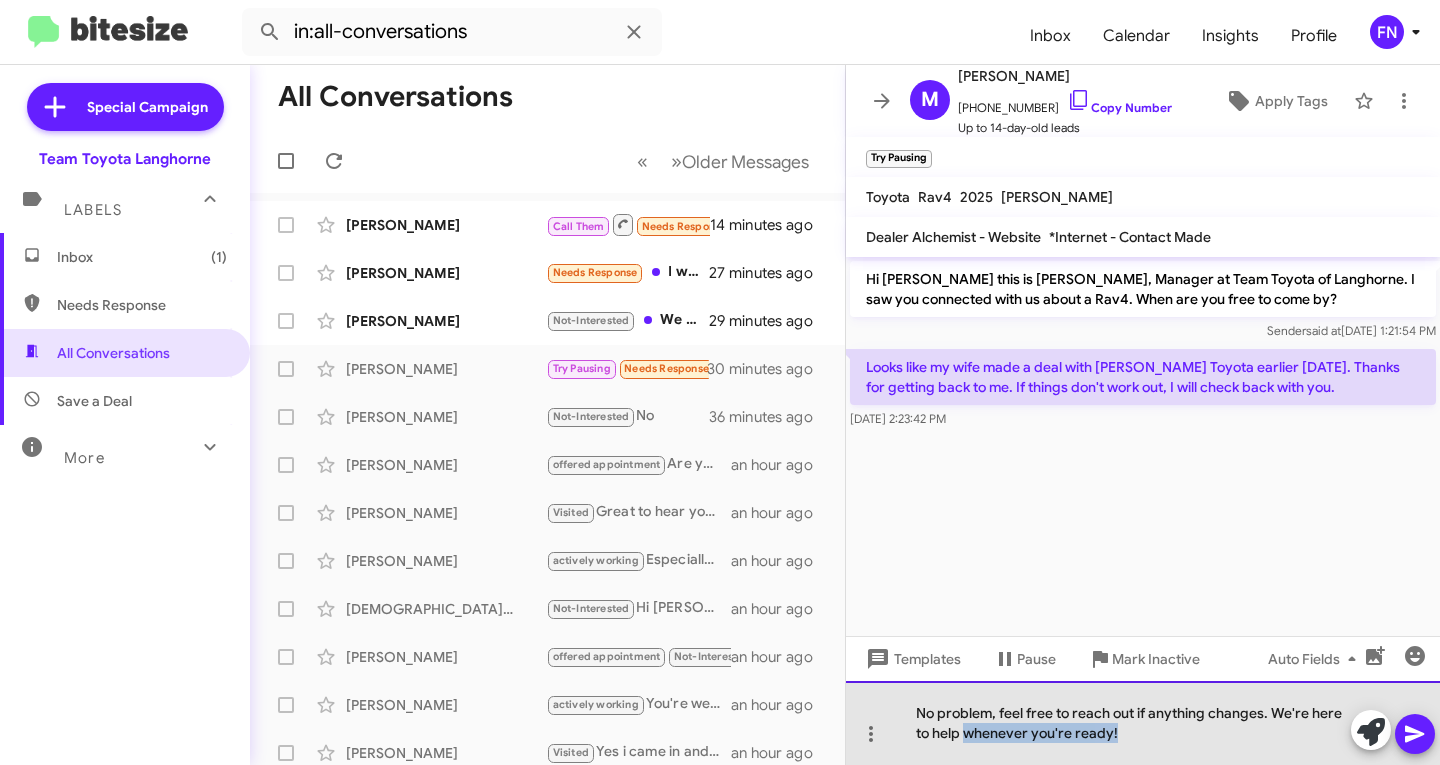 click on "No problem, feel free to reach out if anything changes. We're here to help whenever you're ready!" 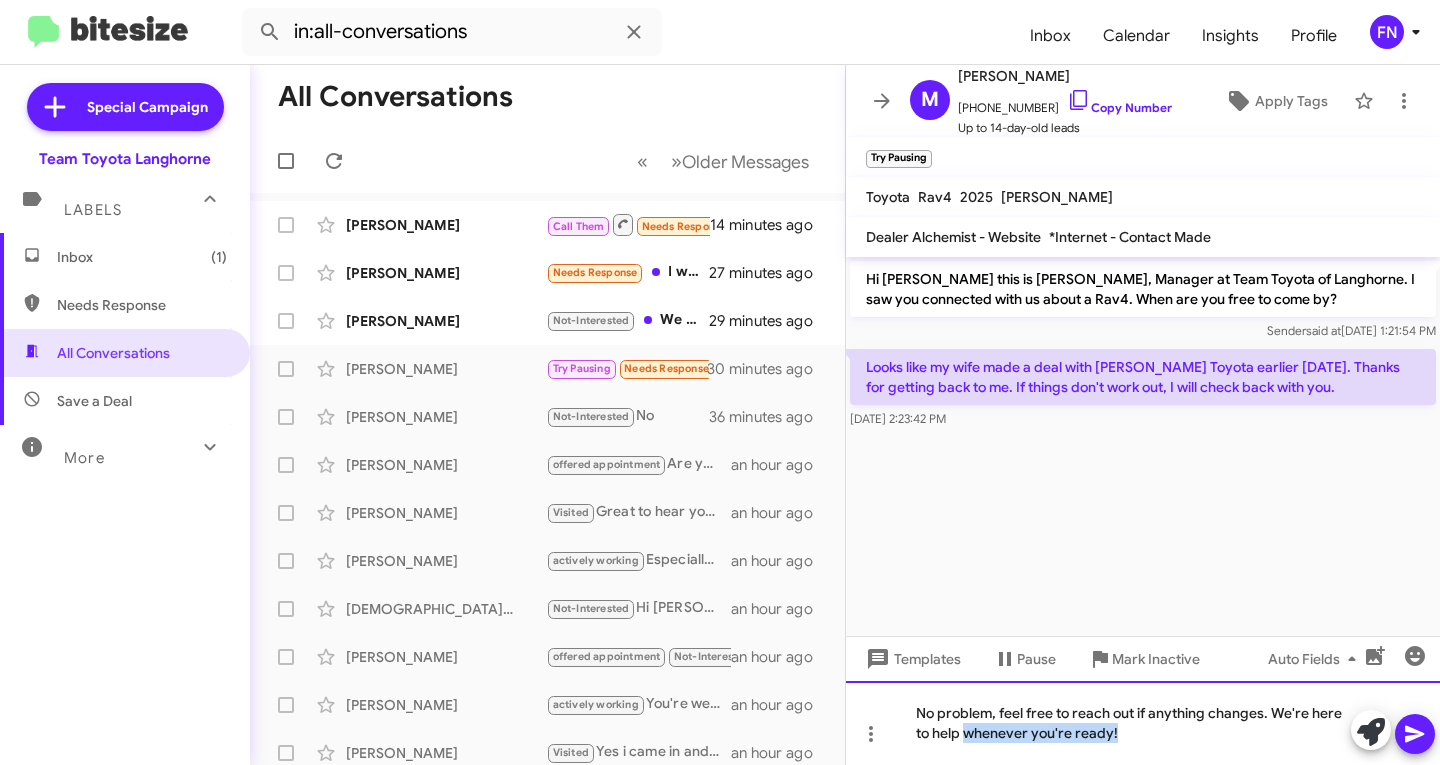 type 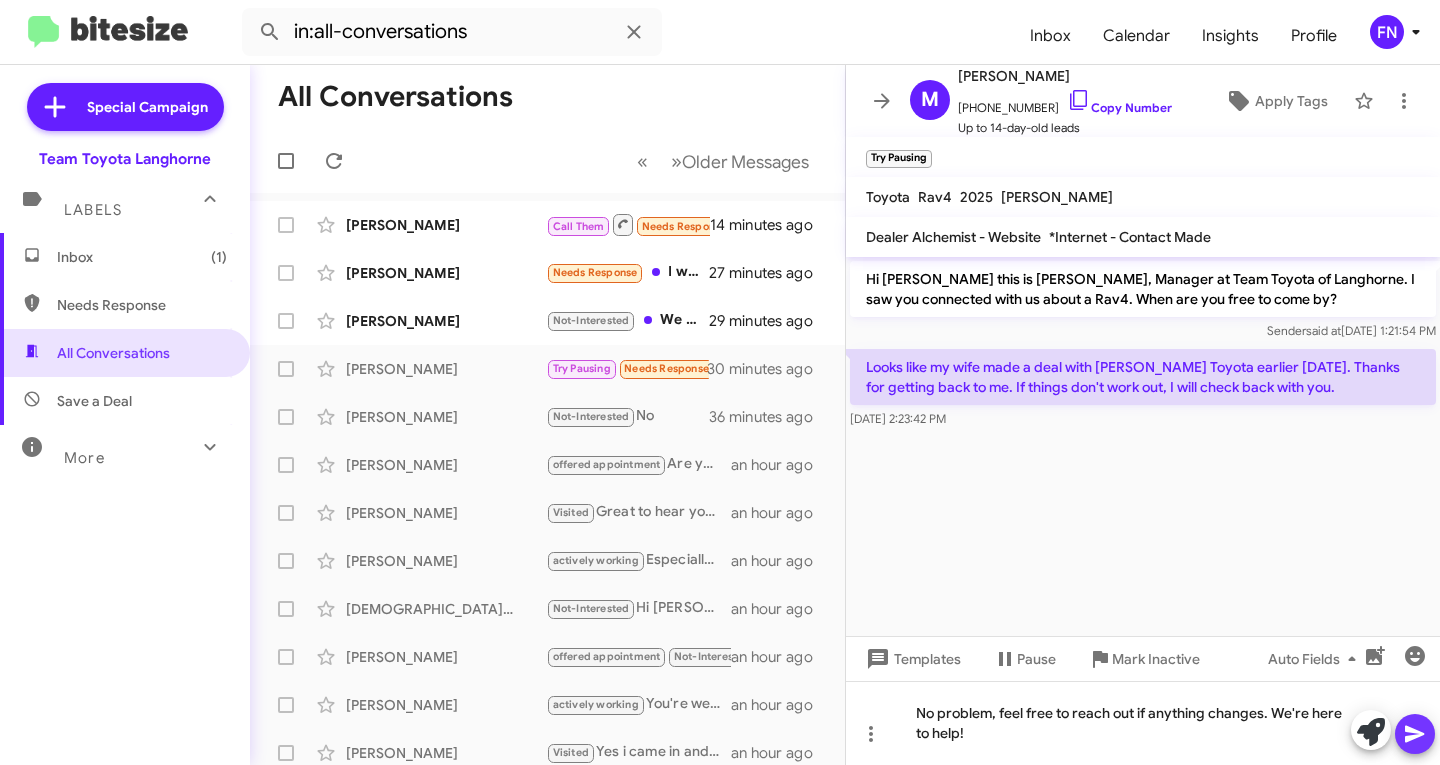 click 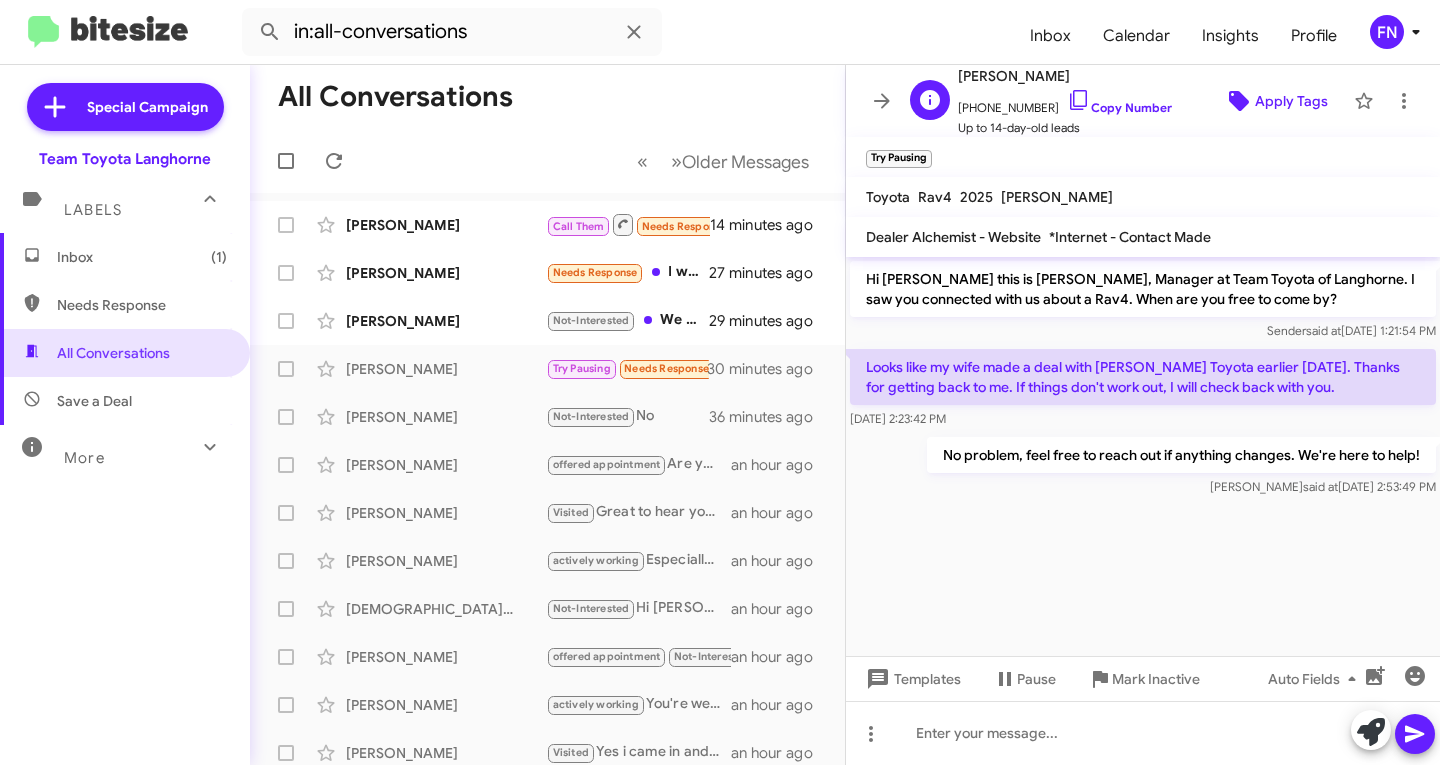 click 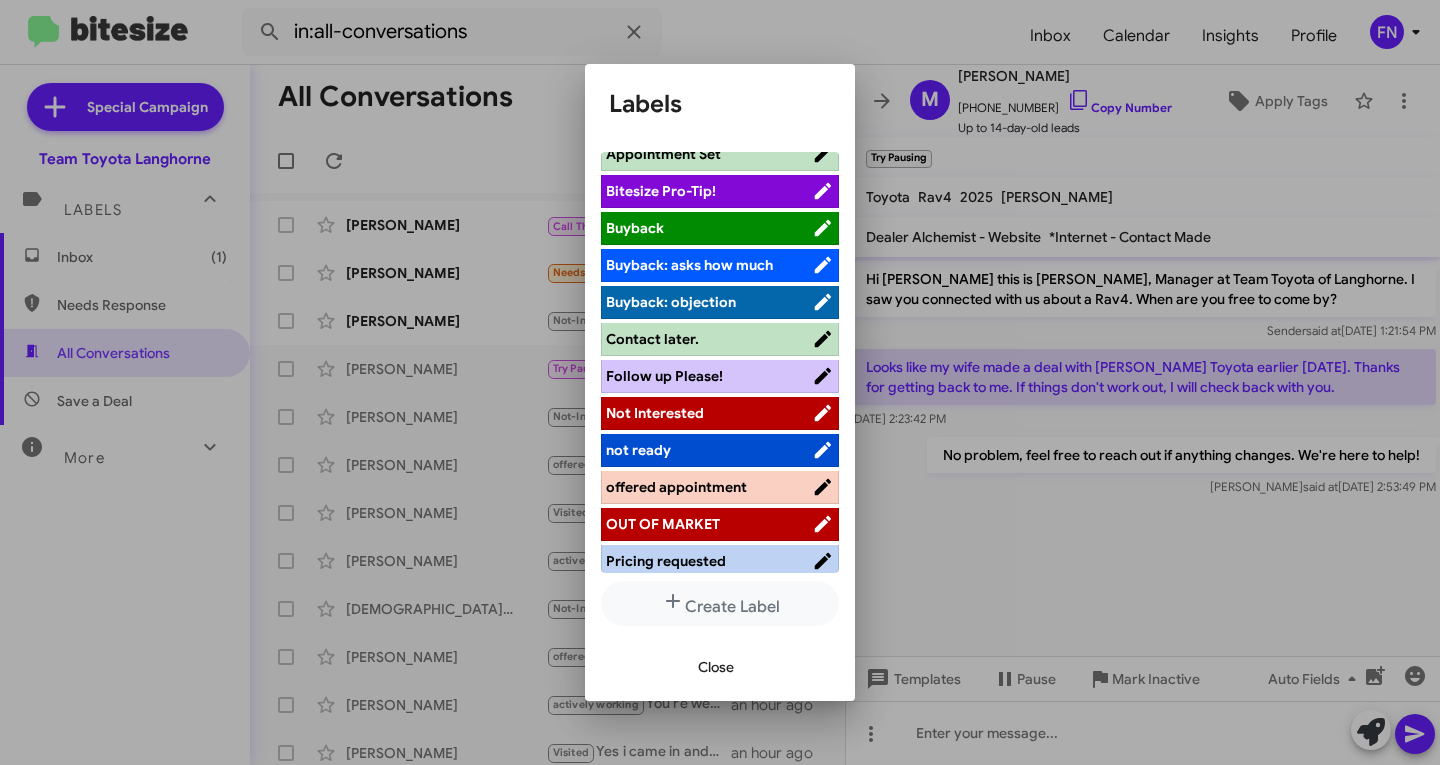 scroll, scrollTop: 283, scrollLeft: 0, axis: vertical 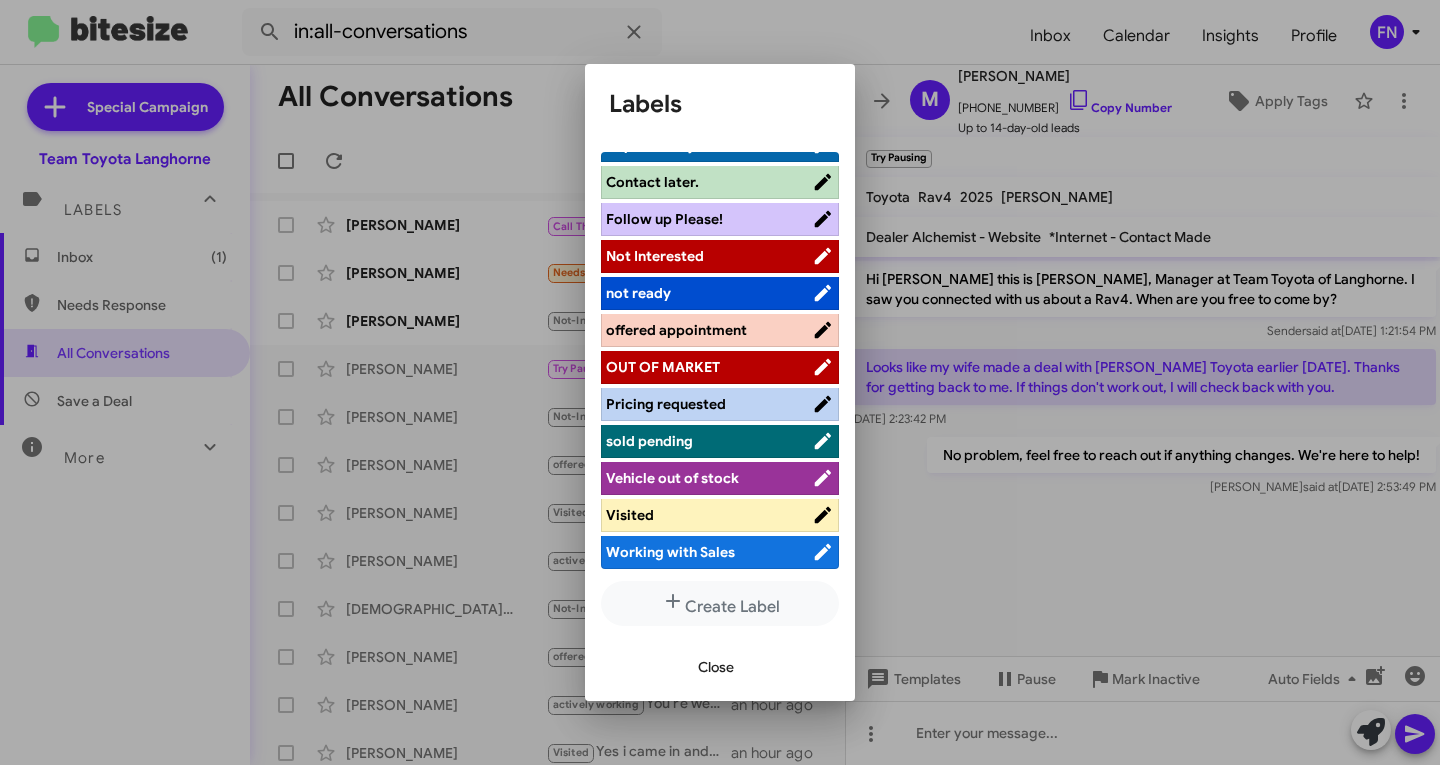 click on "Not Interested" at bounding box center (709, 256) 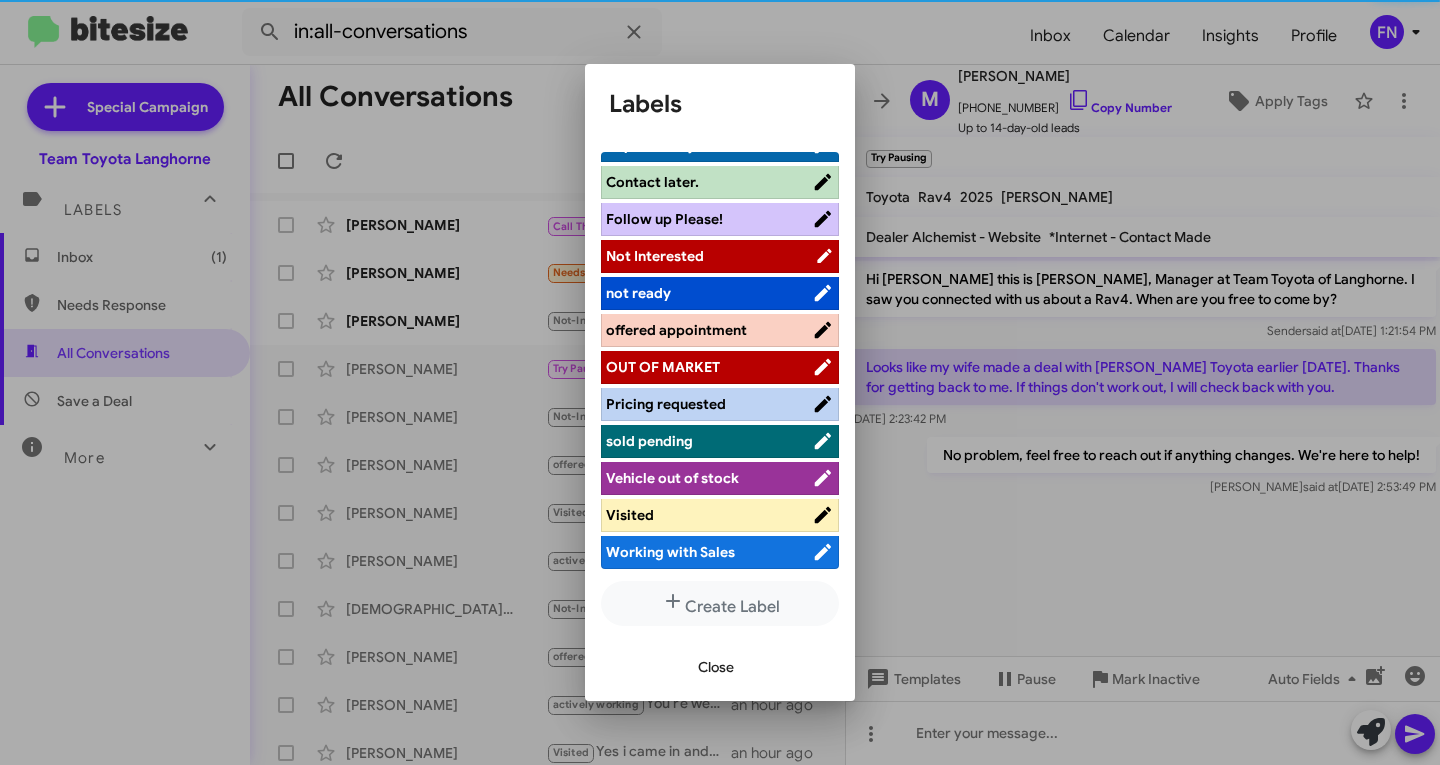 scroll, scrollTop: 283, scrollLeft: 0, axis: vertical 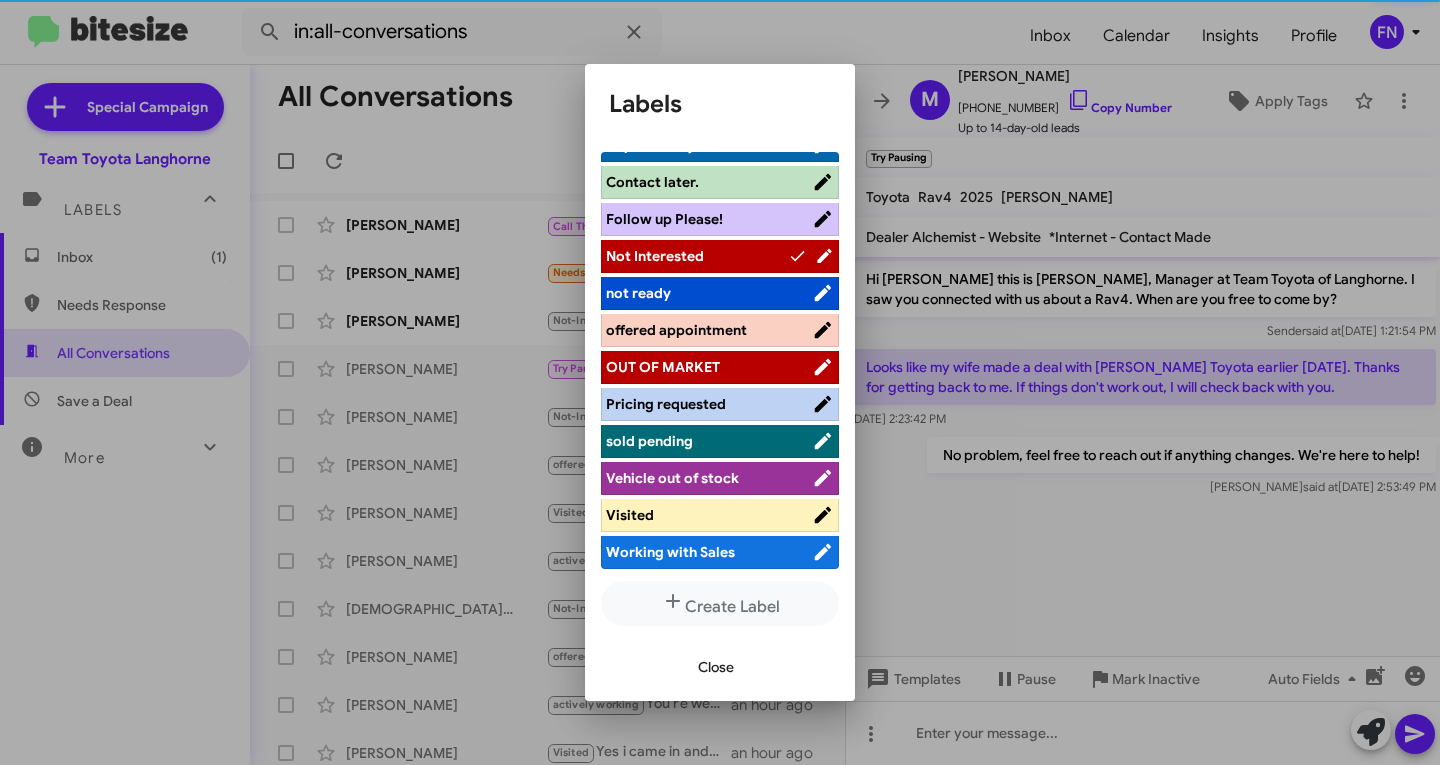 click on "Close" at bounding box center (716, 667) 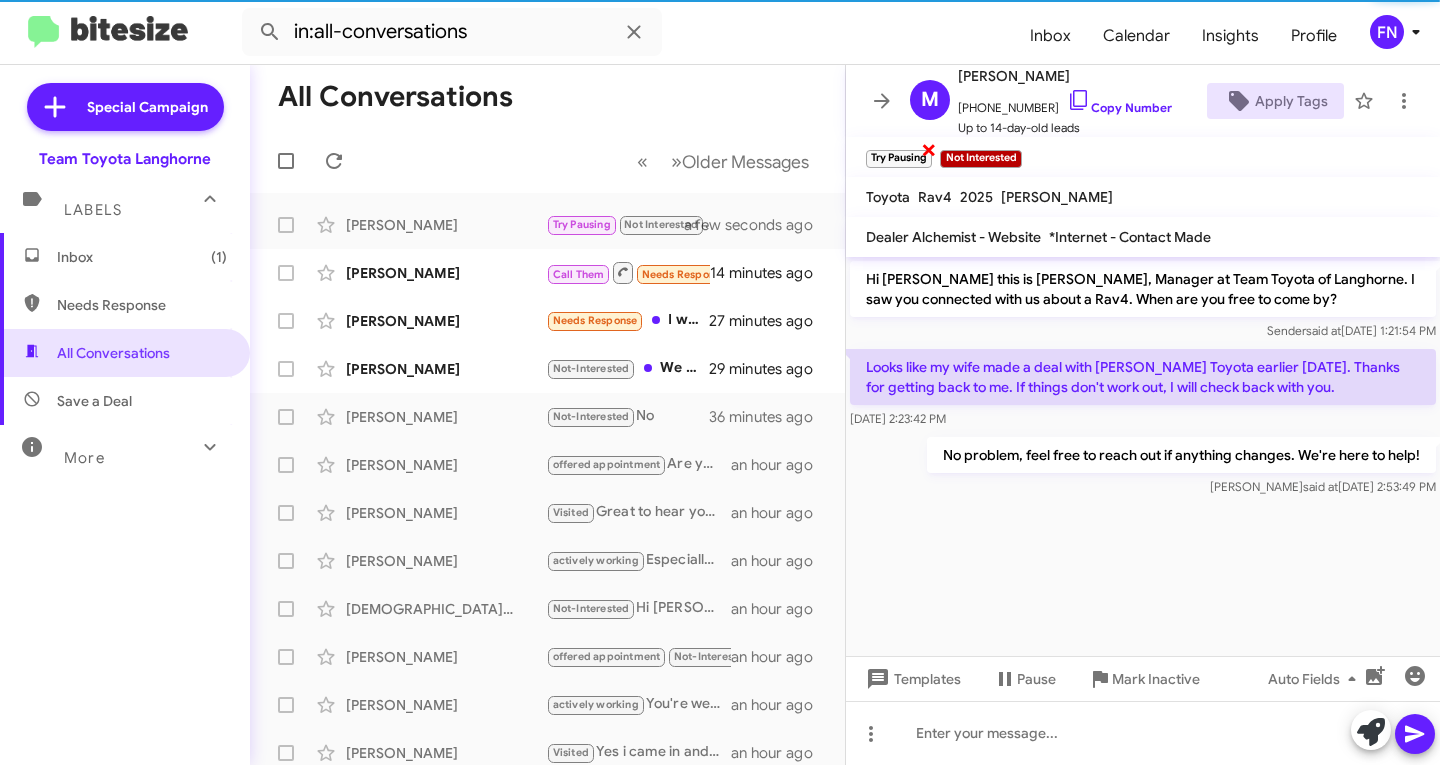 click on "×" 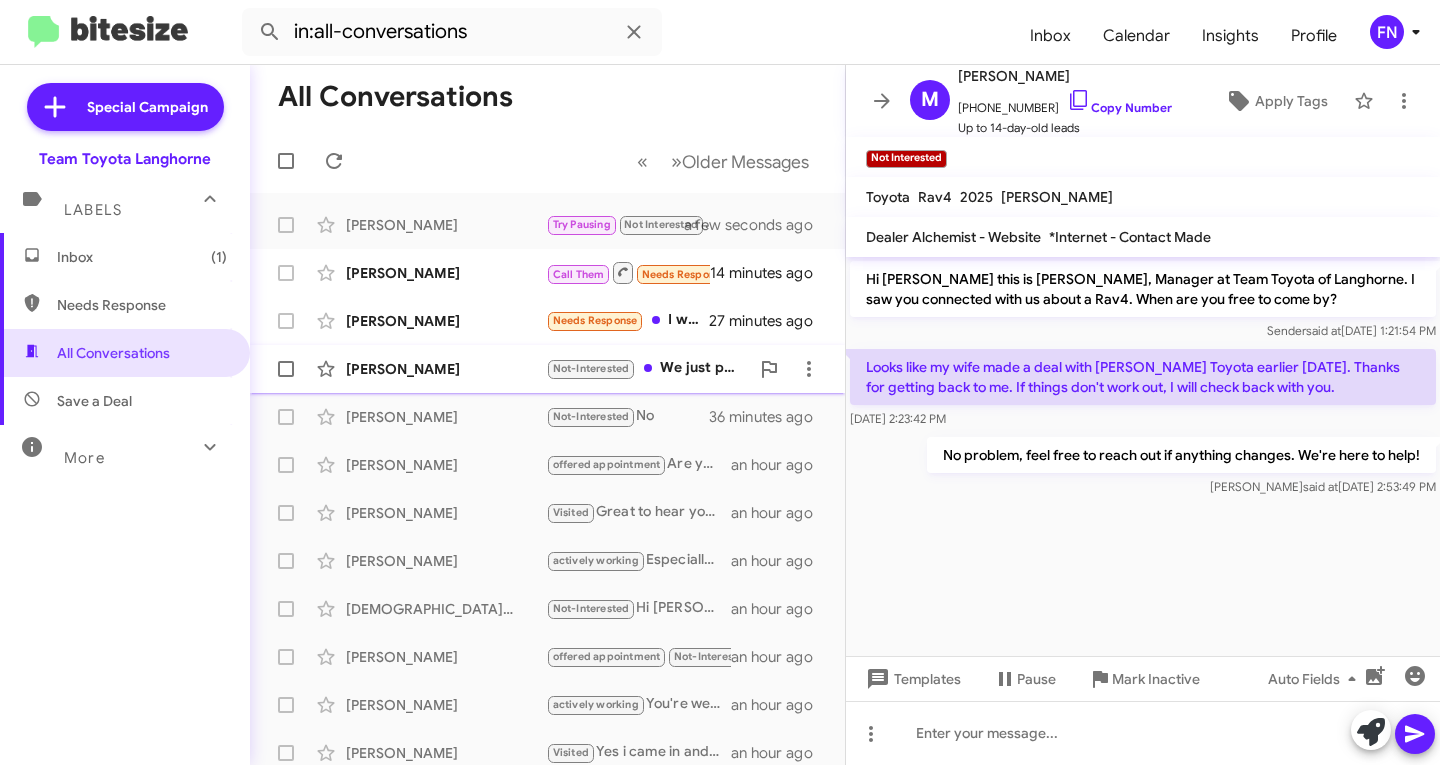click on "[PERSON_NAME]  Not-Interested   We just purchased a car. Thanks for your input   29 minutes ago" 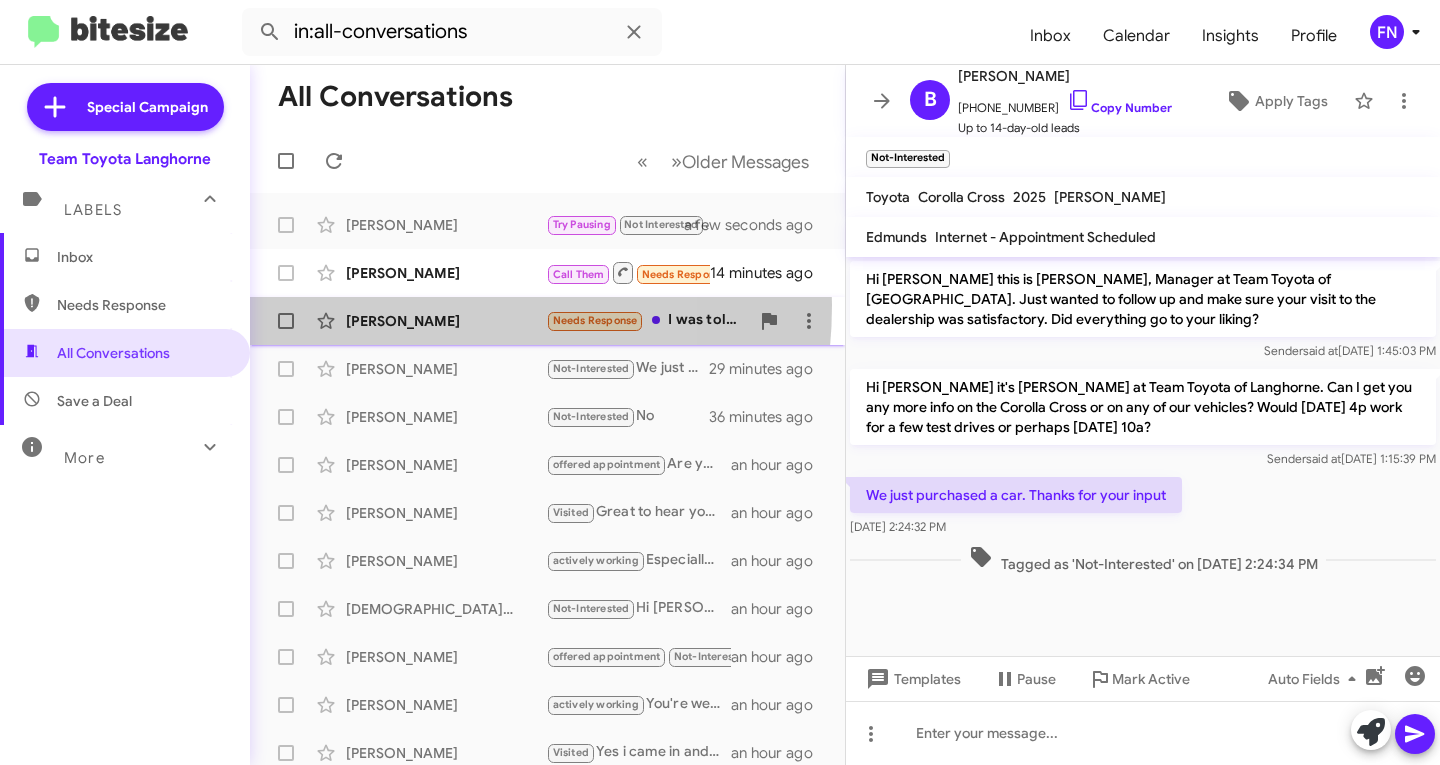 click on "[PERSON_NAME]  Needs Response   I was told I wasn't approved for financing by the salesman. I was prepared to move forward.   27 minutes ago" 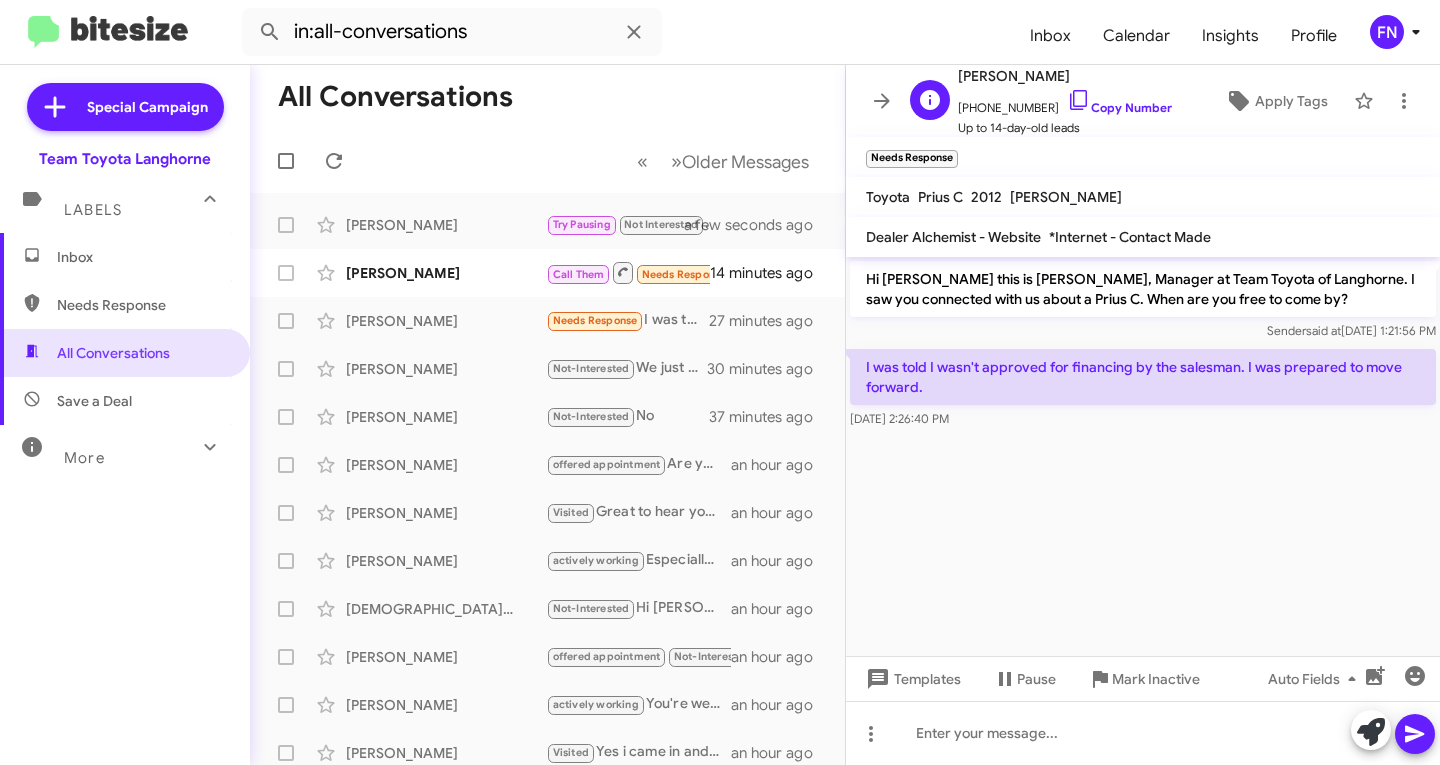click on "[PHONE_NUMBER]   Copy Number" 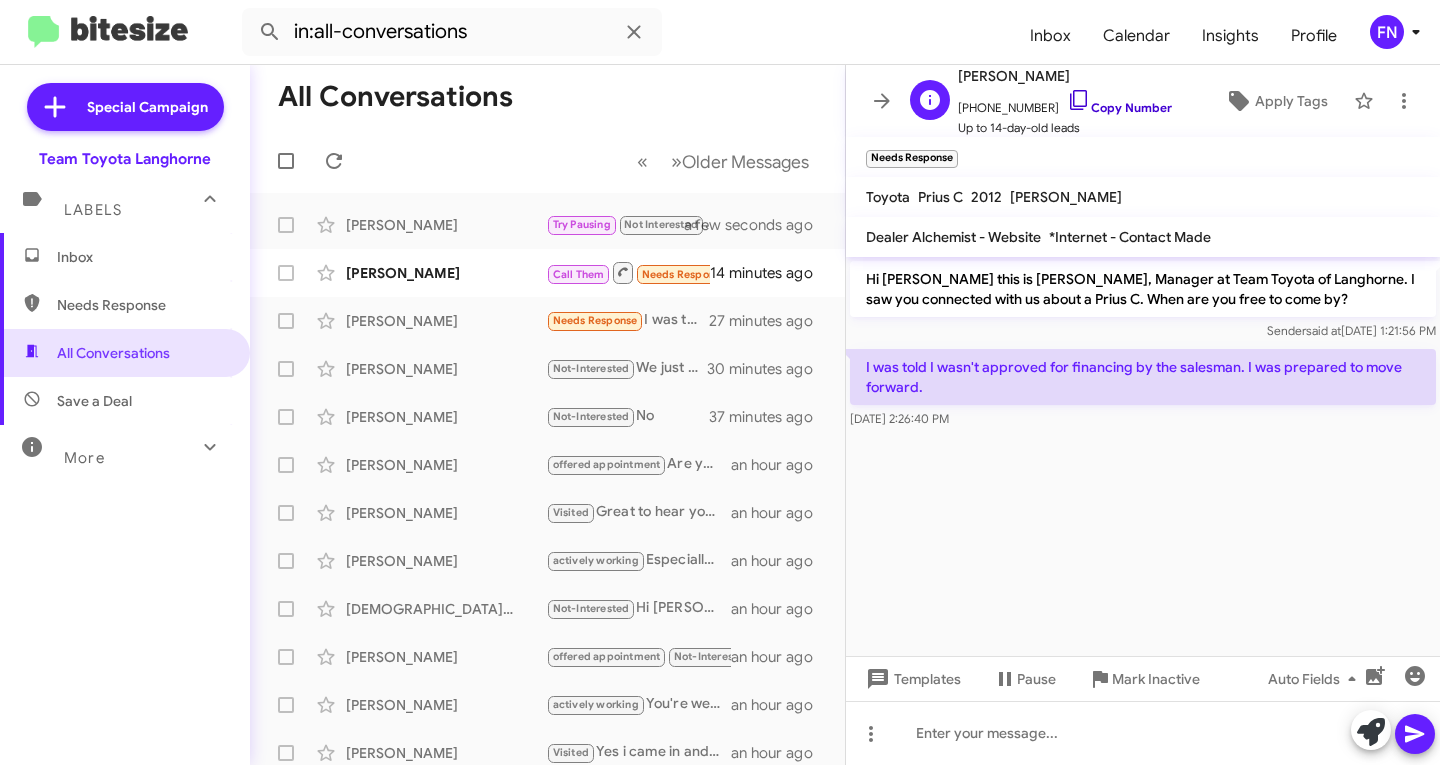 click 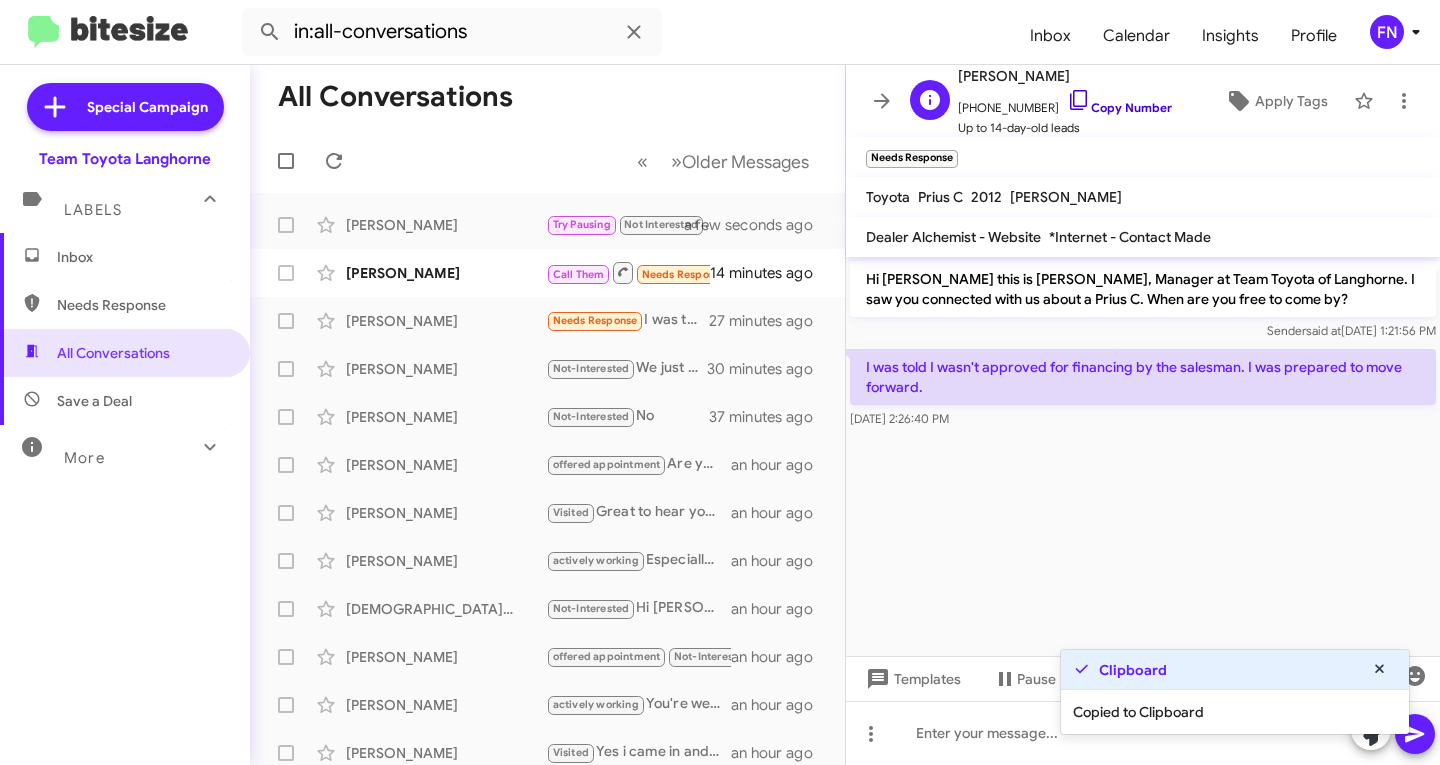 click 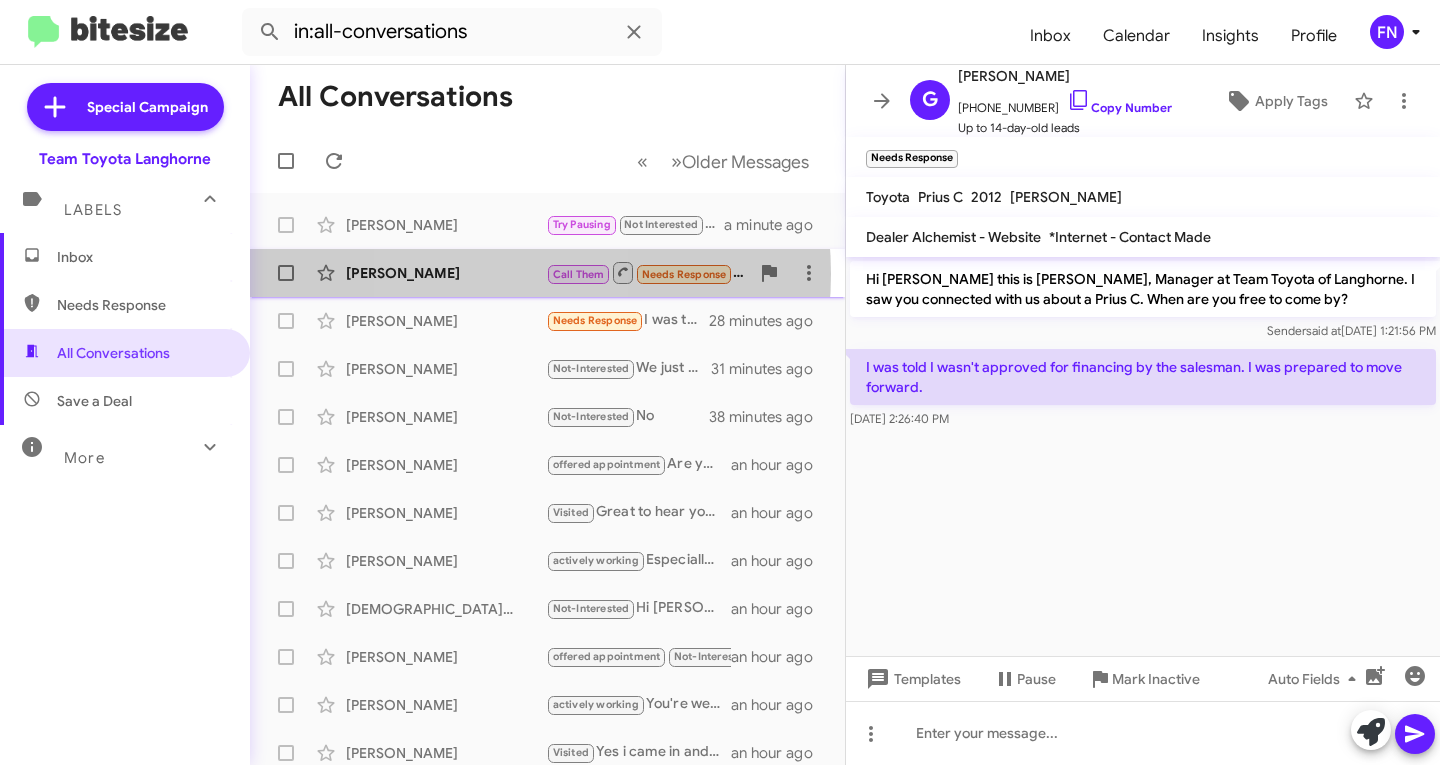 click on "[PERSON_NAME]" 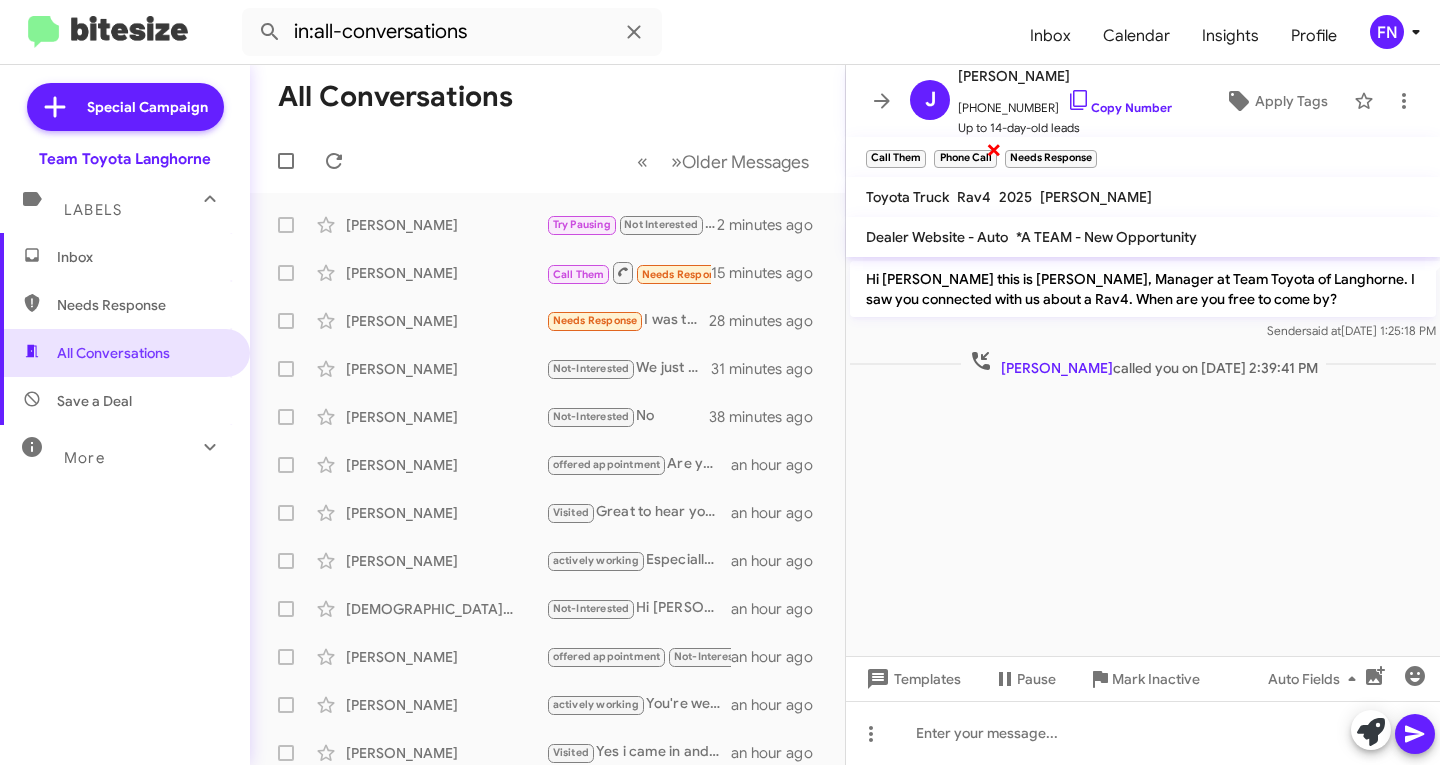 click on "×" 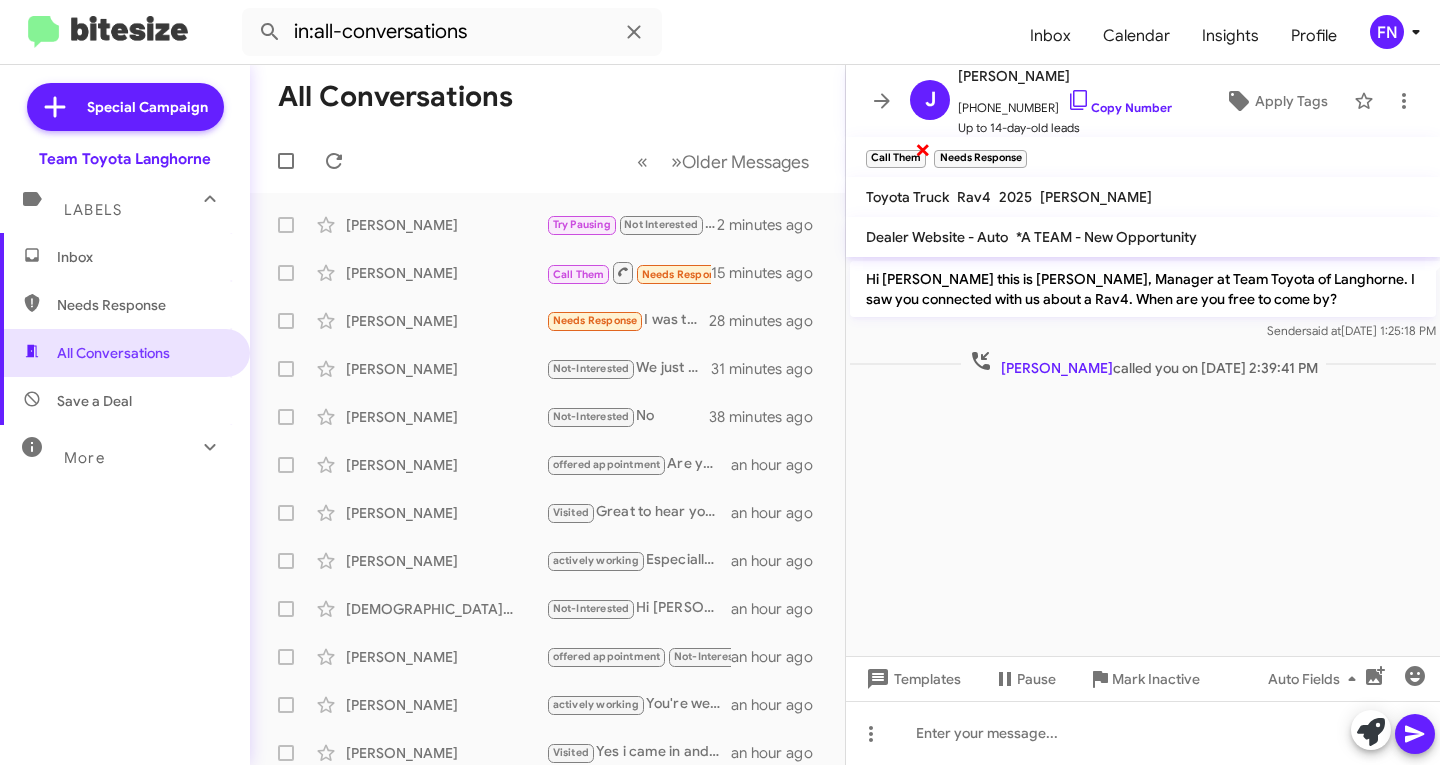 click on "×" 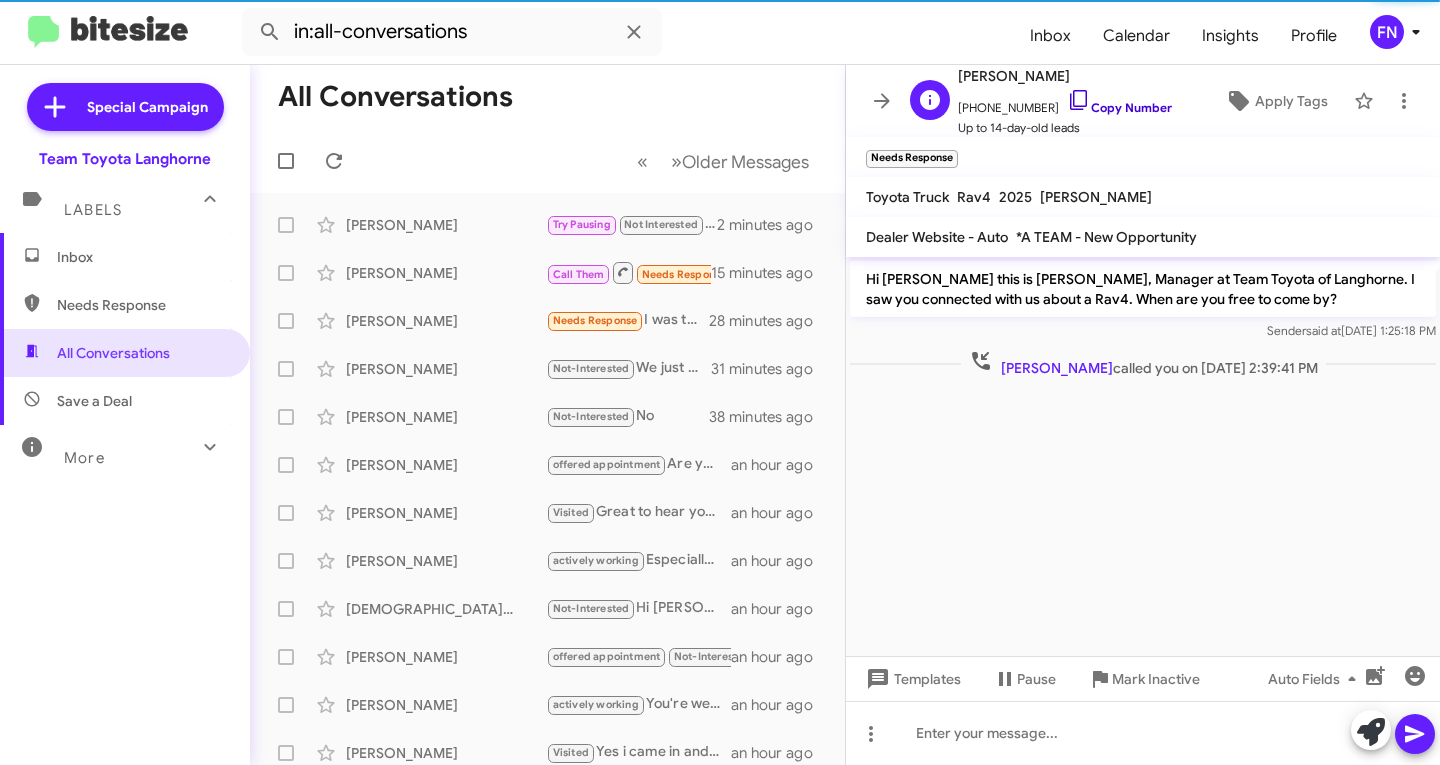 click 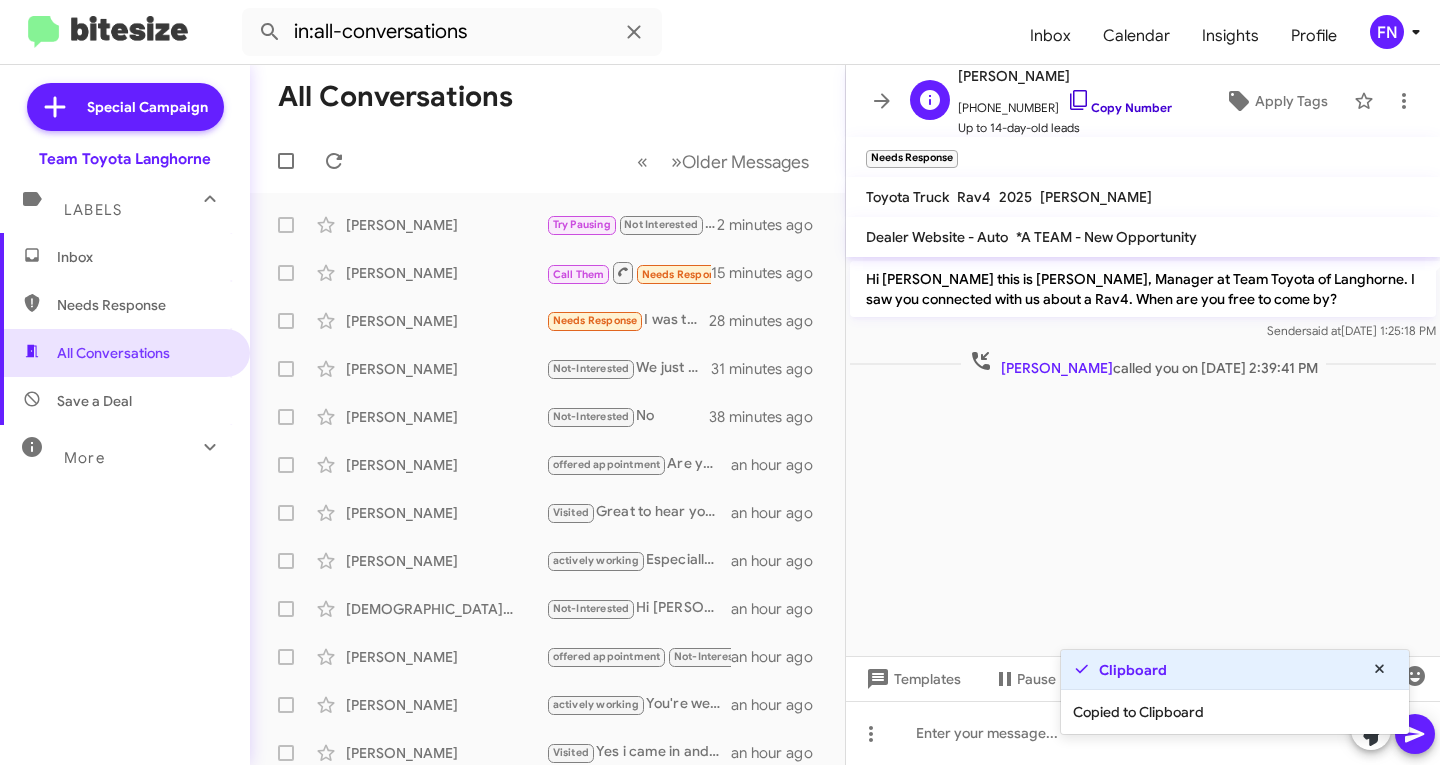 click 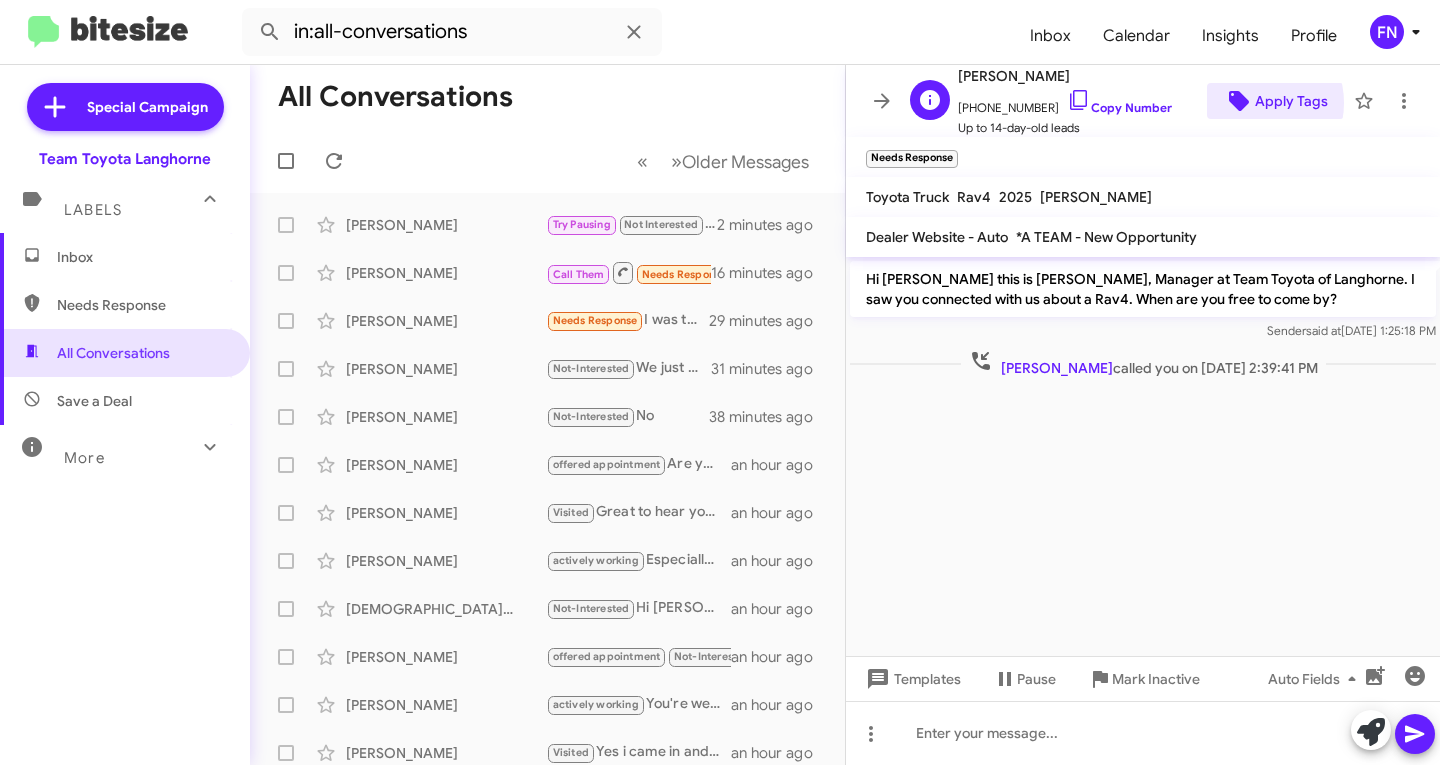 click 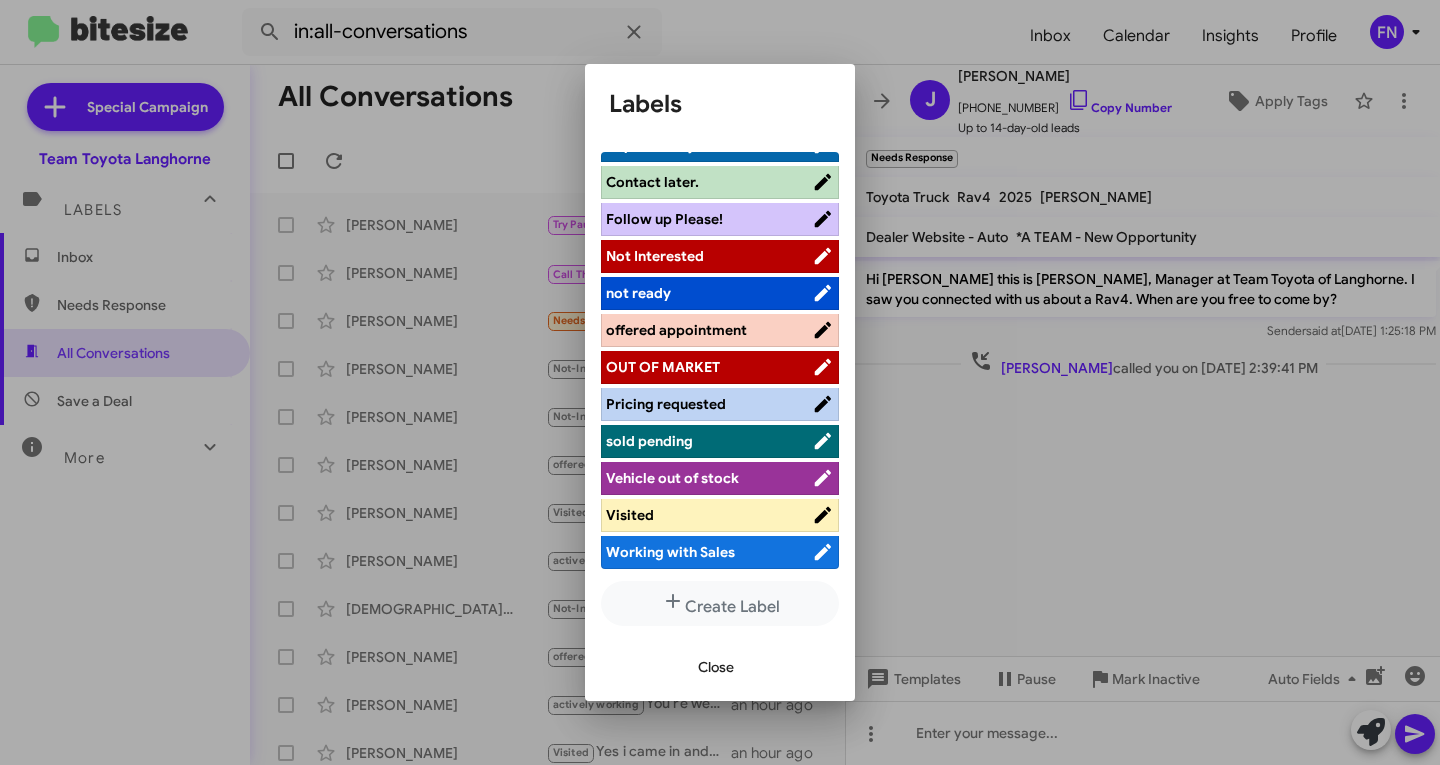 click on "Visited" at bounding box center [709, 515] 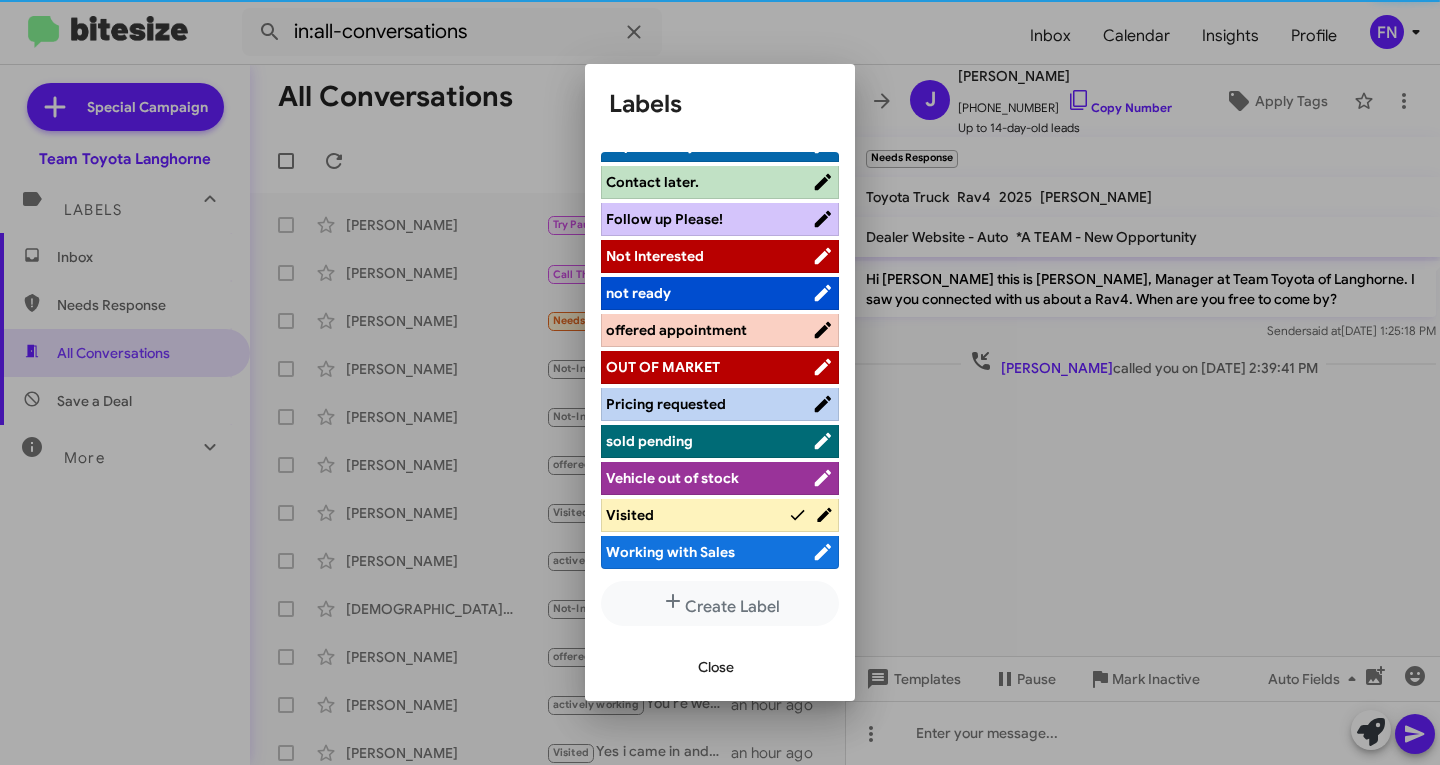 scroll, scrollTop: 283, scrollLeft: 0, axis: vertical 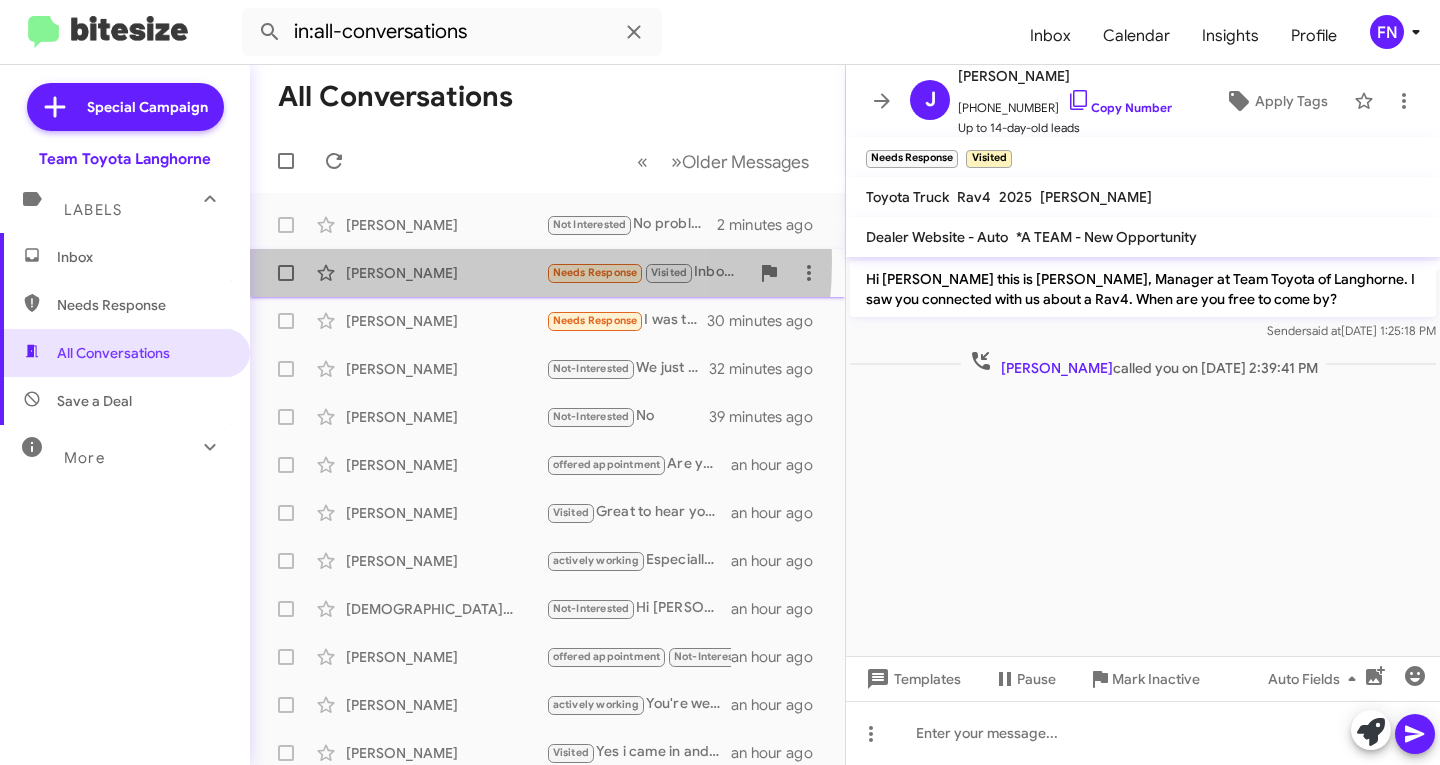 click on "[PERSON_NAME]  Needs Response   Visited   Inbound Call   17 minutes ago" 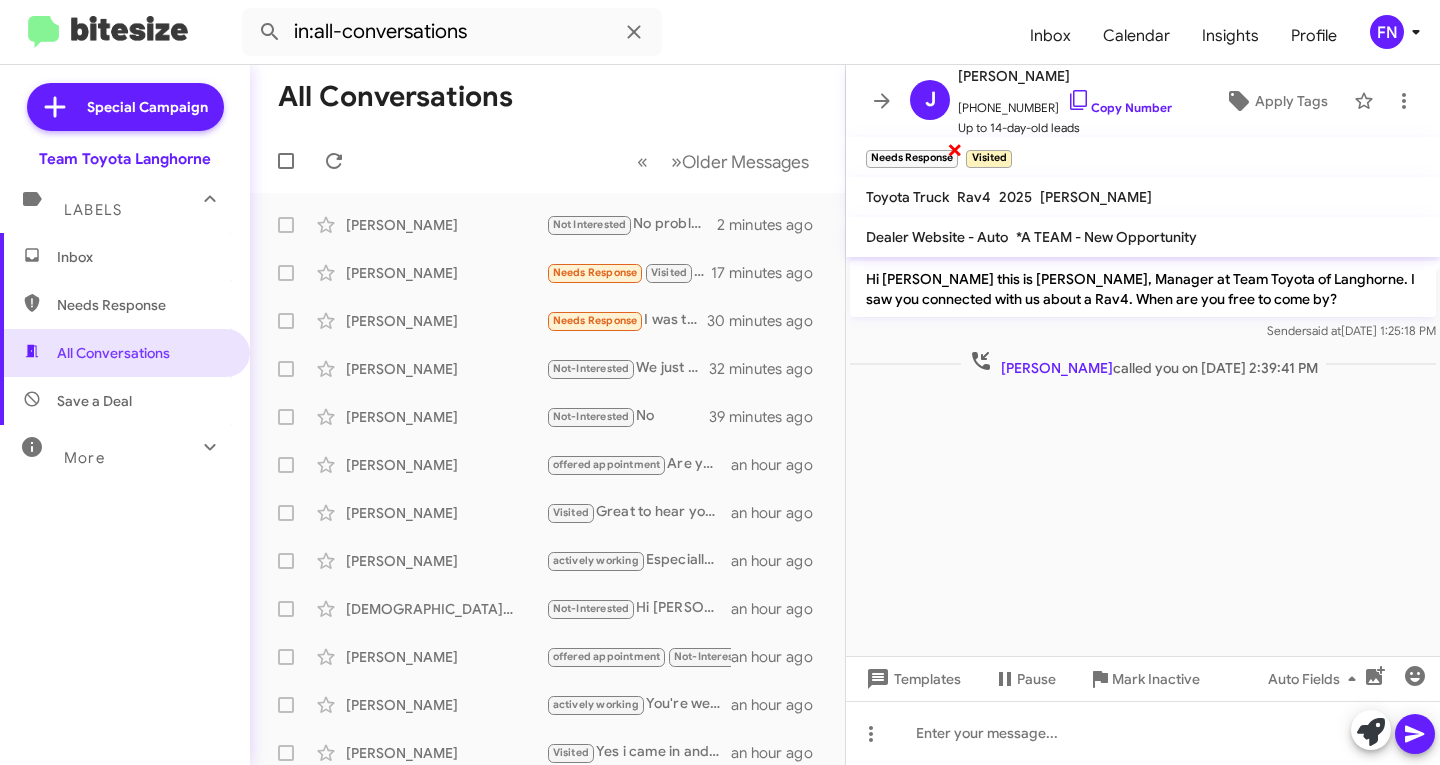 click on "×" 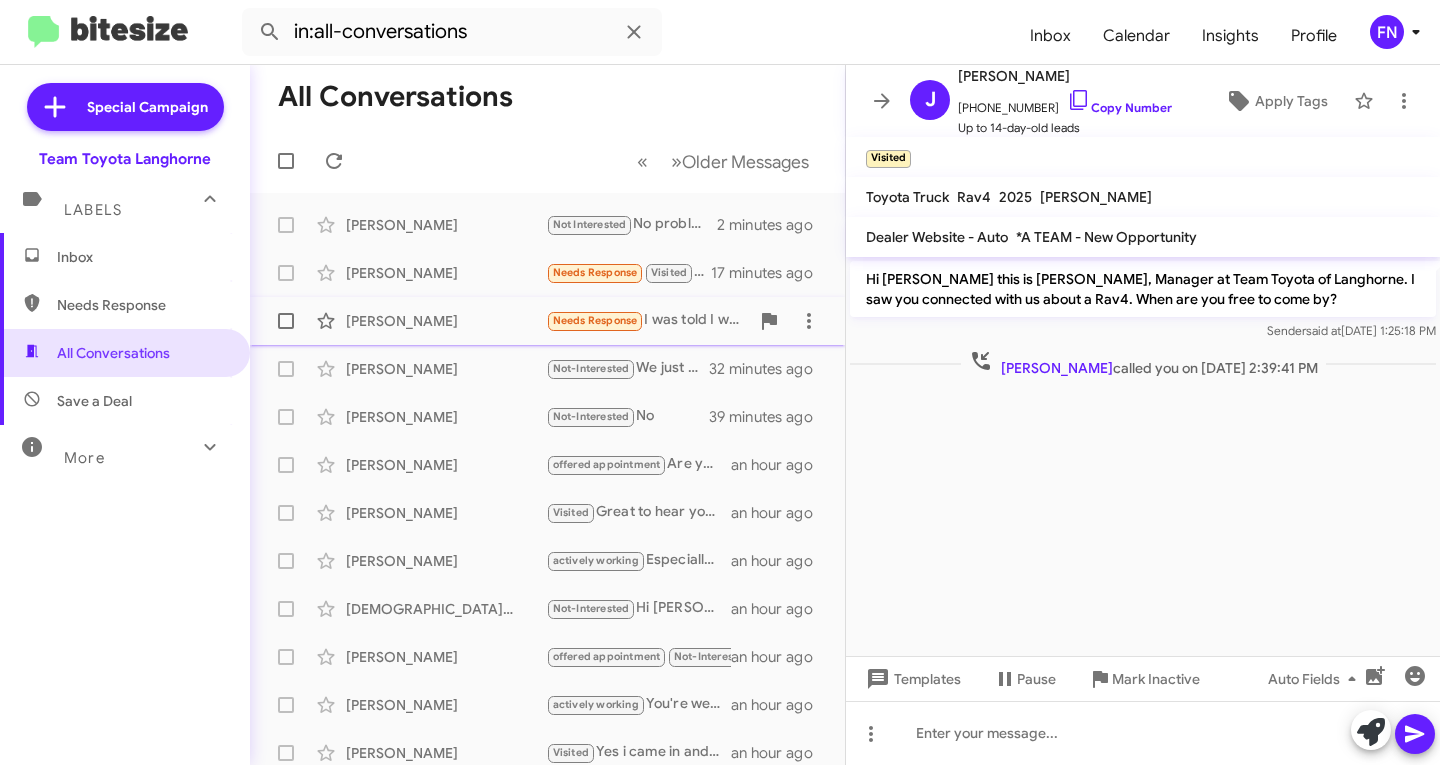 click on "[PERSON_NAME]  Needs Response   I was told I wasn't approved for financing by the salesman. I was prepared to move forward.   30 minutes ago" 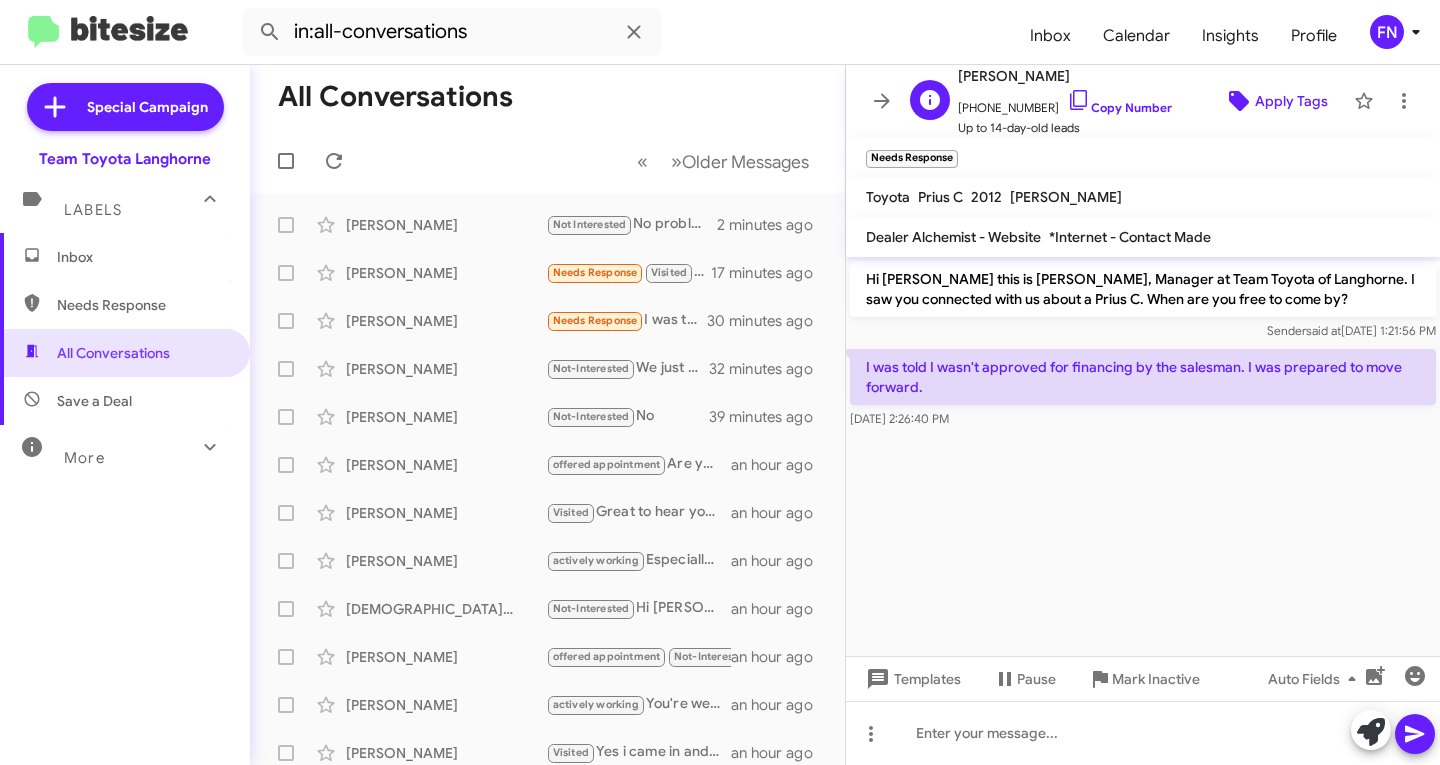 click on "Apply Tags" 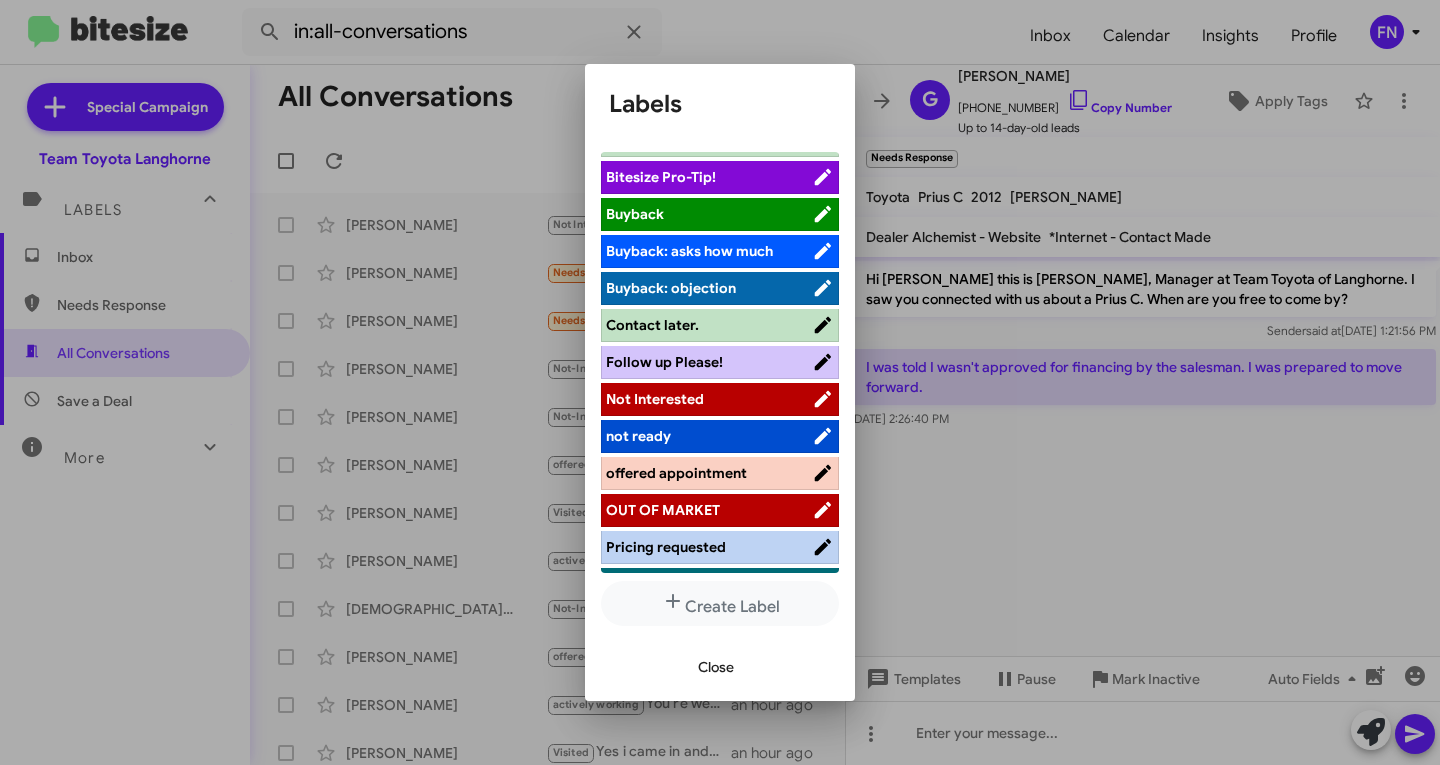 scroll, scrollTop: 283, scrollLeft: 0, axis: vertical 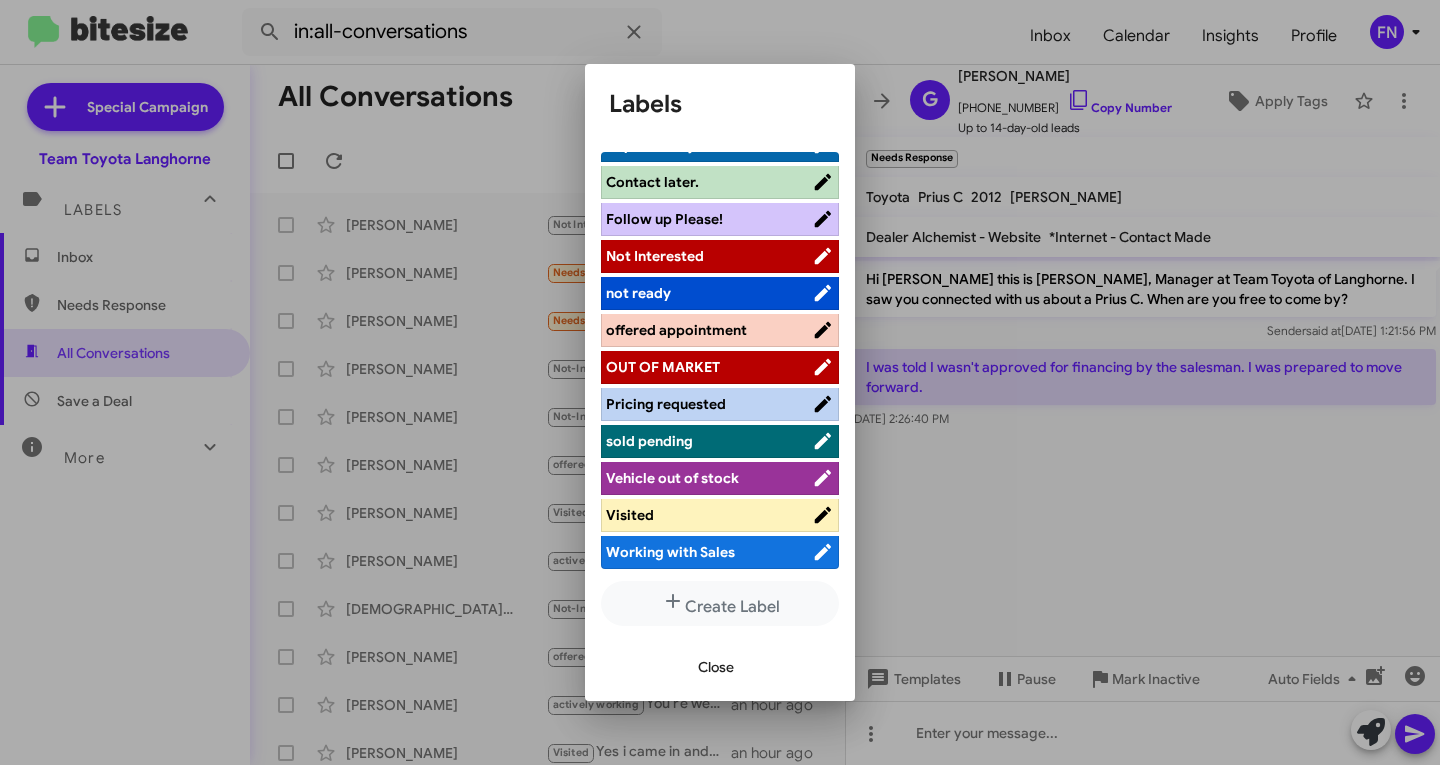 click on "Visited" at bounding box center [709, 515] 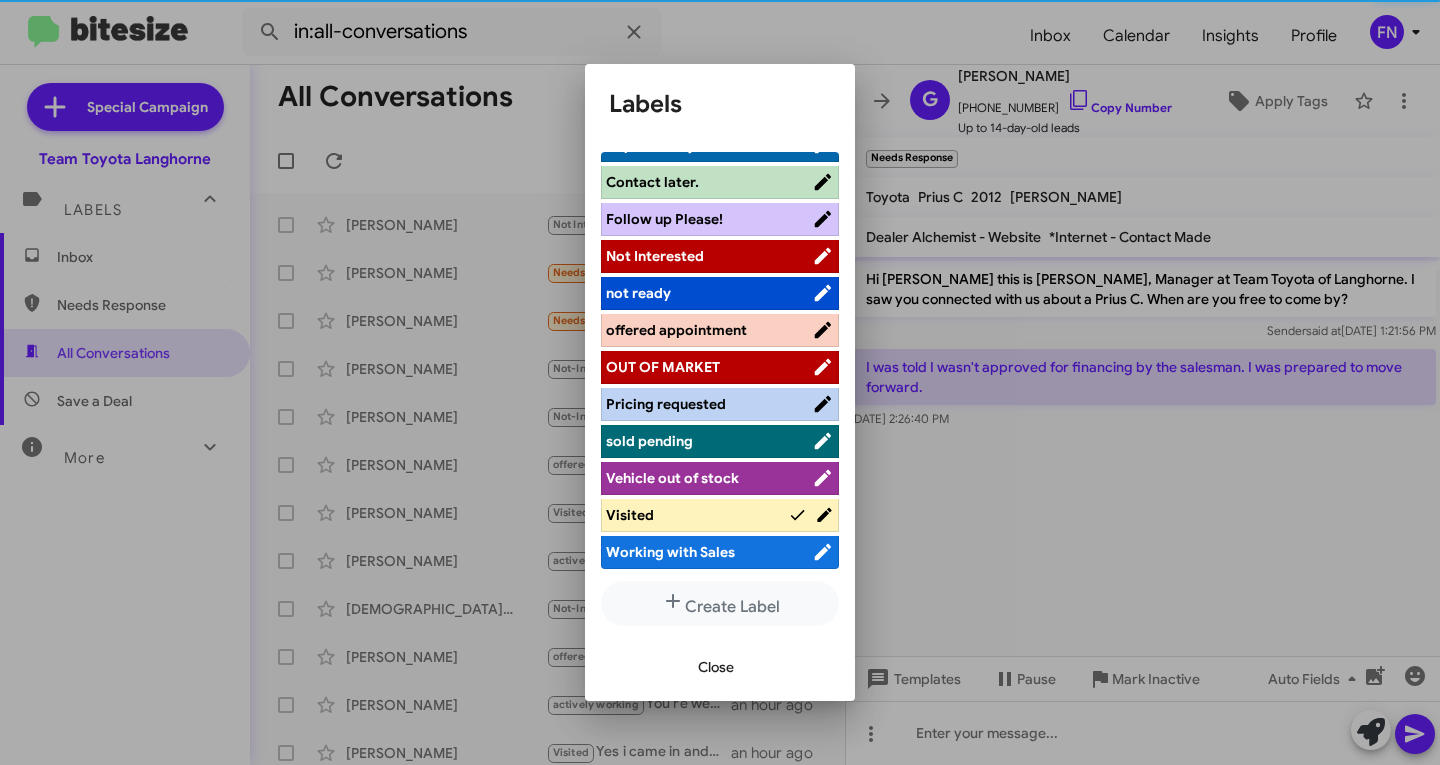 scroll, scrollTop: 283, scrollLeft: 0, axis: vertical 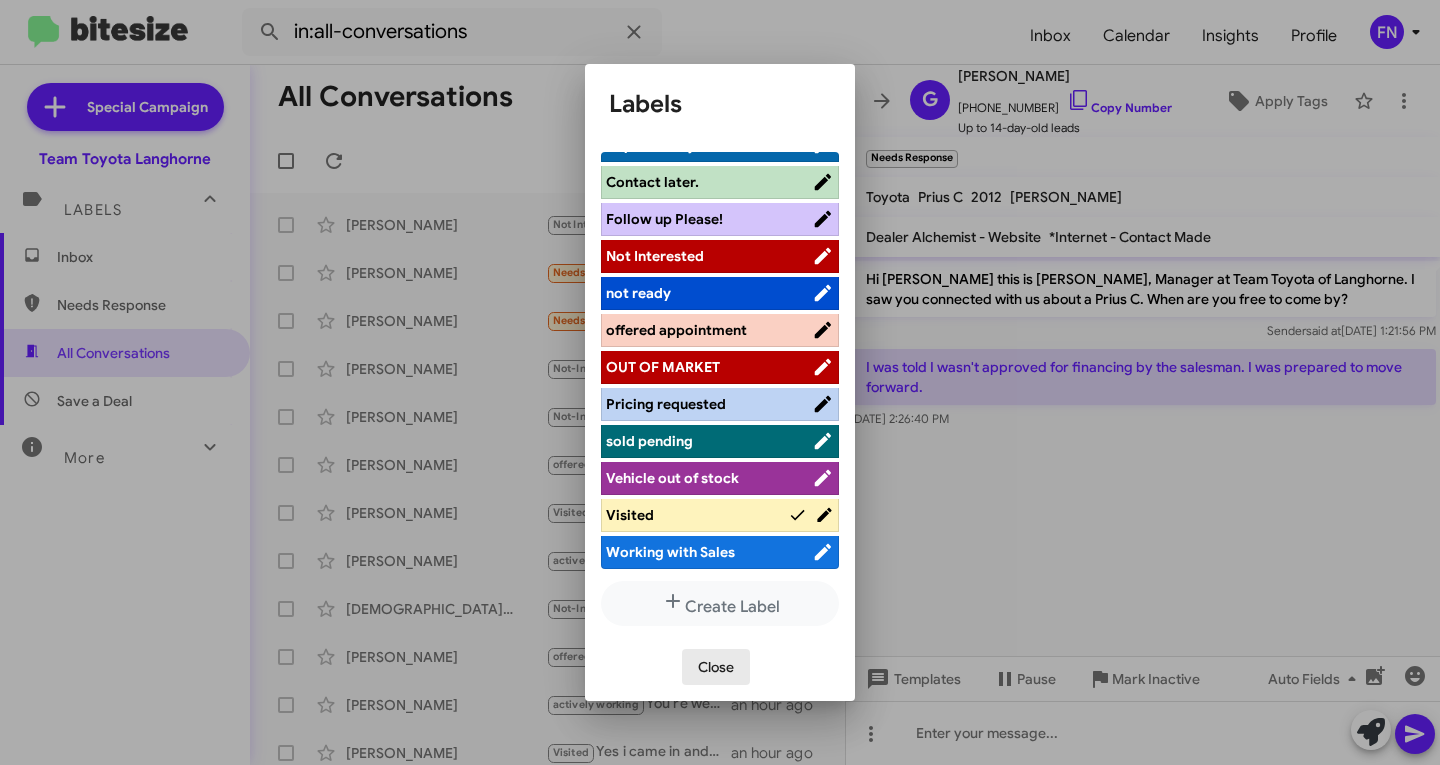 click on "Close" at bounding box center [716, 667] 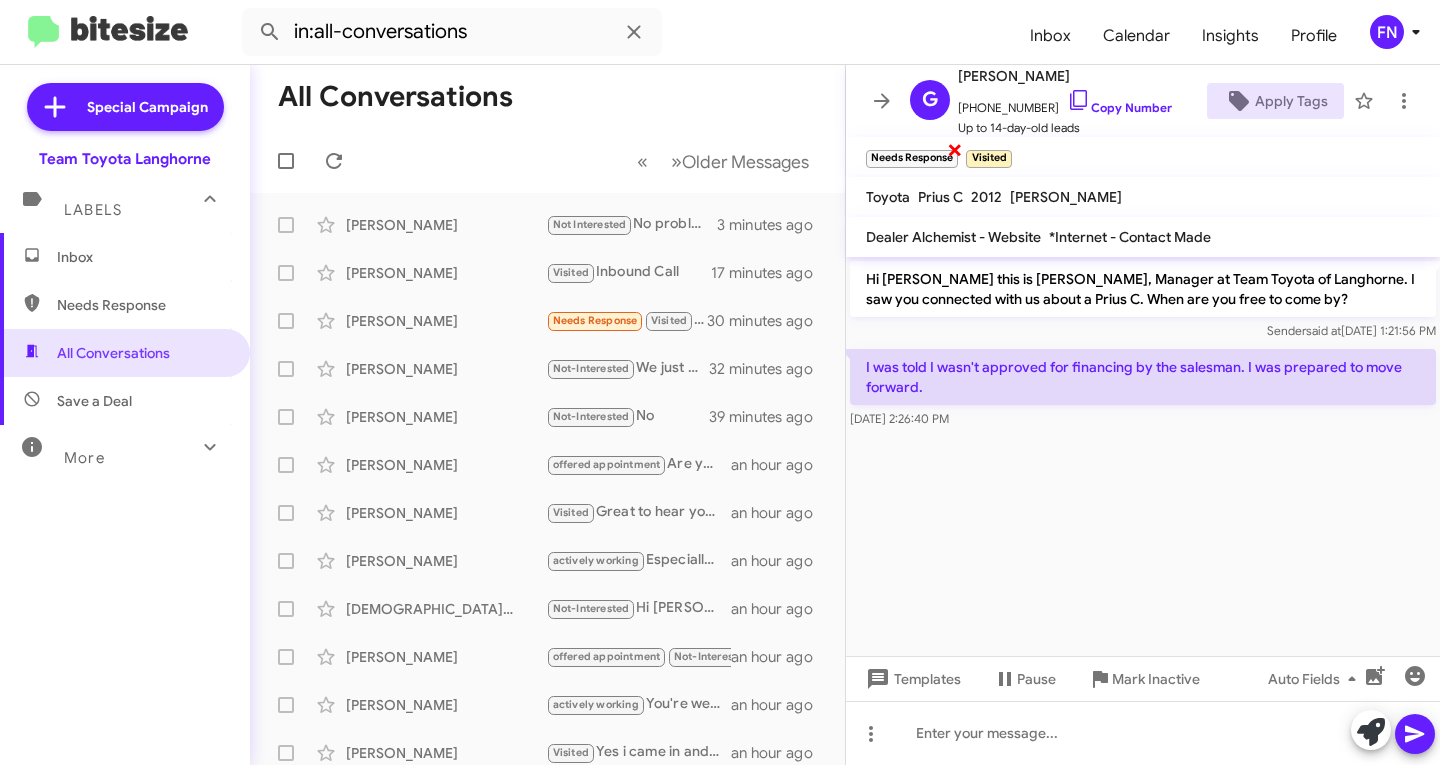 click on "×" 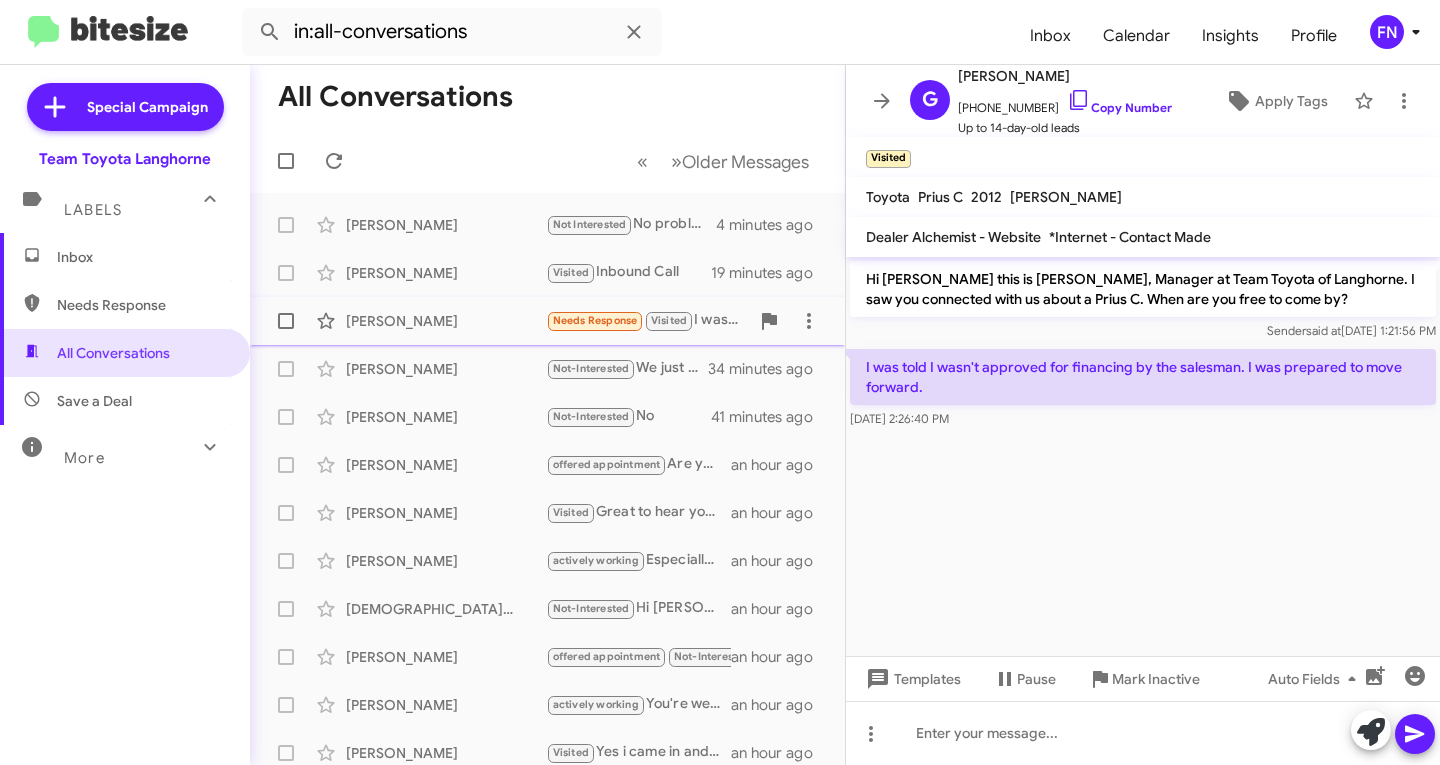 click on "[PERSON_NAME]" 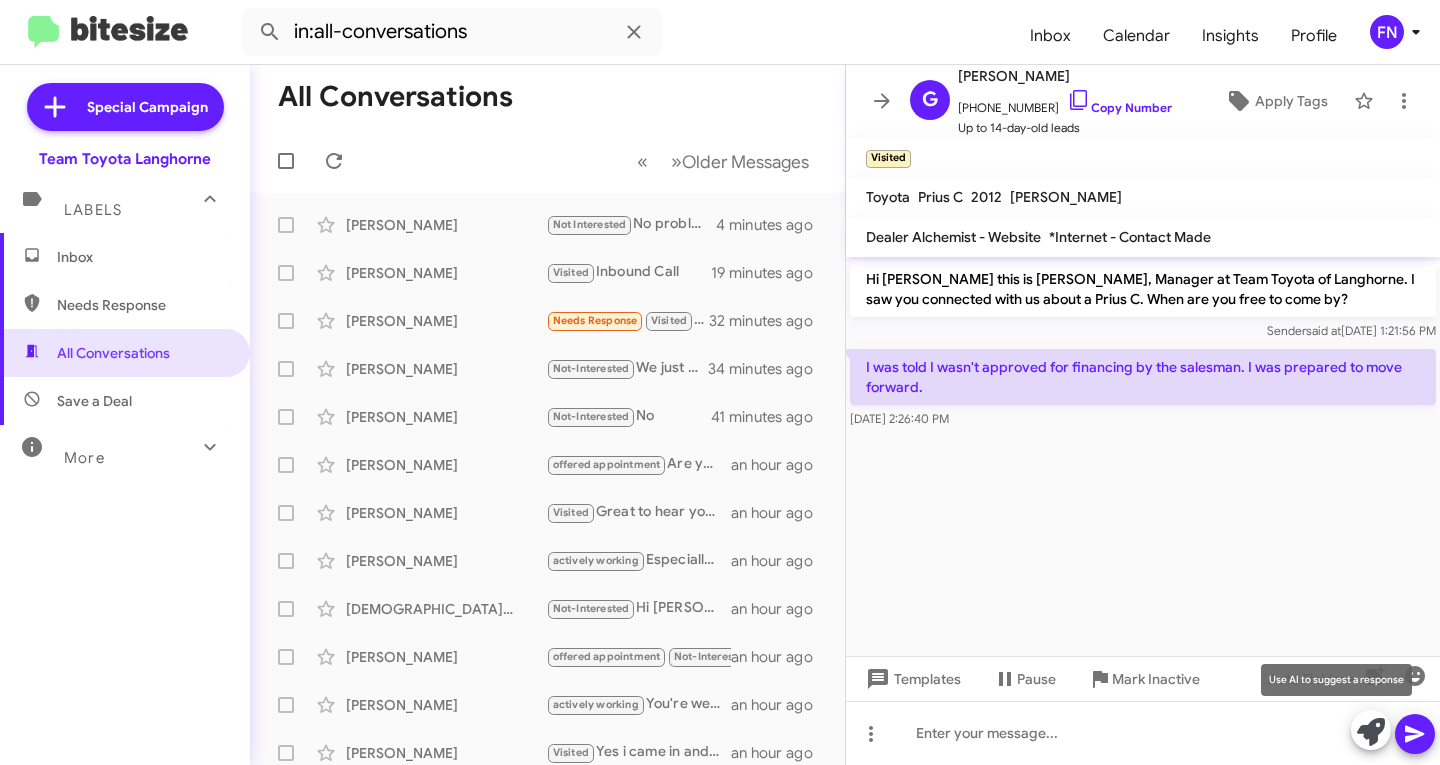 click 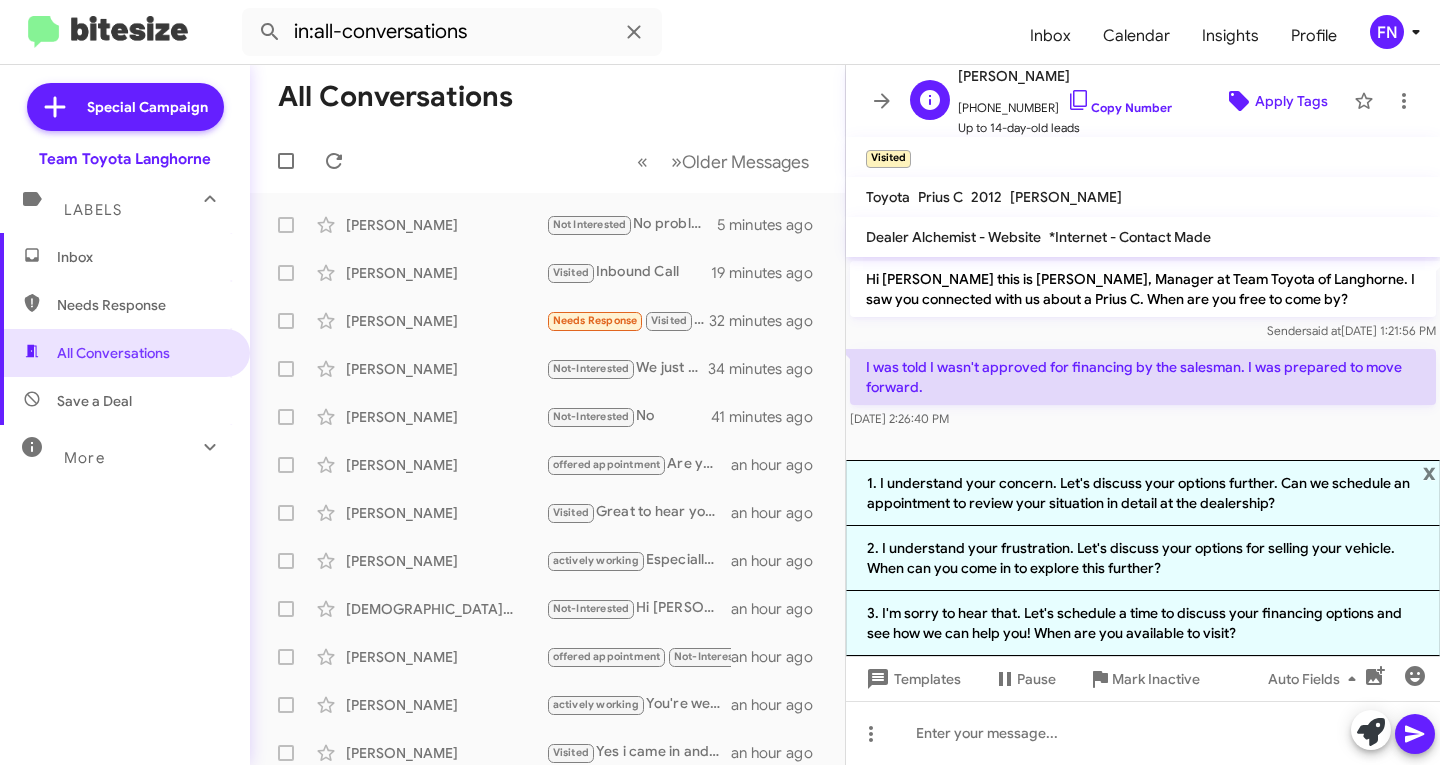 click on "Apply Tags" 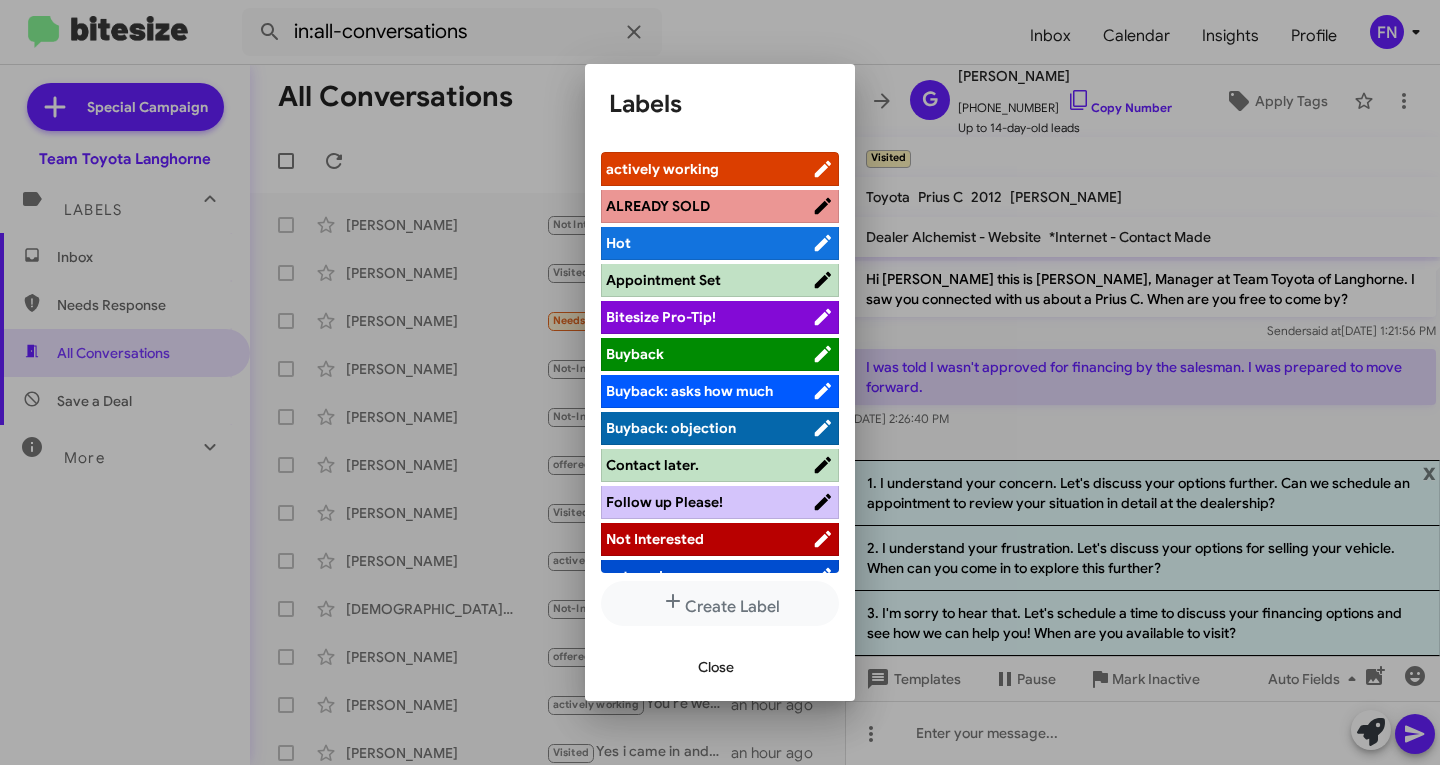 click on "actively working" at bounding box center [709, 169] 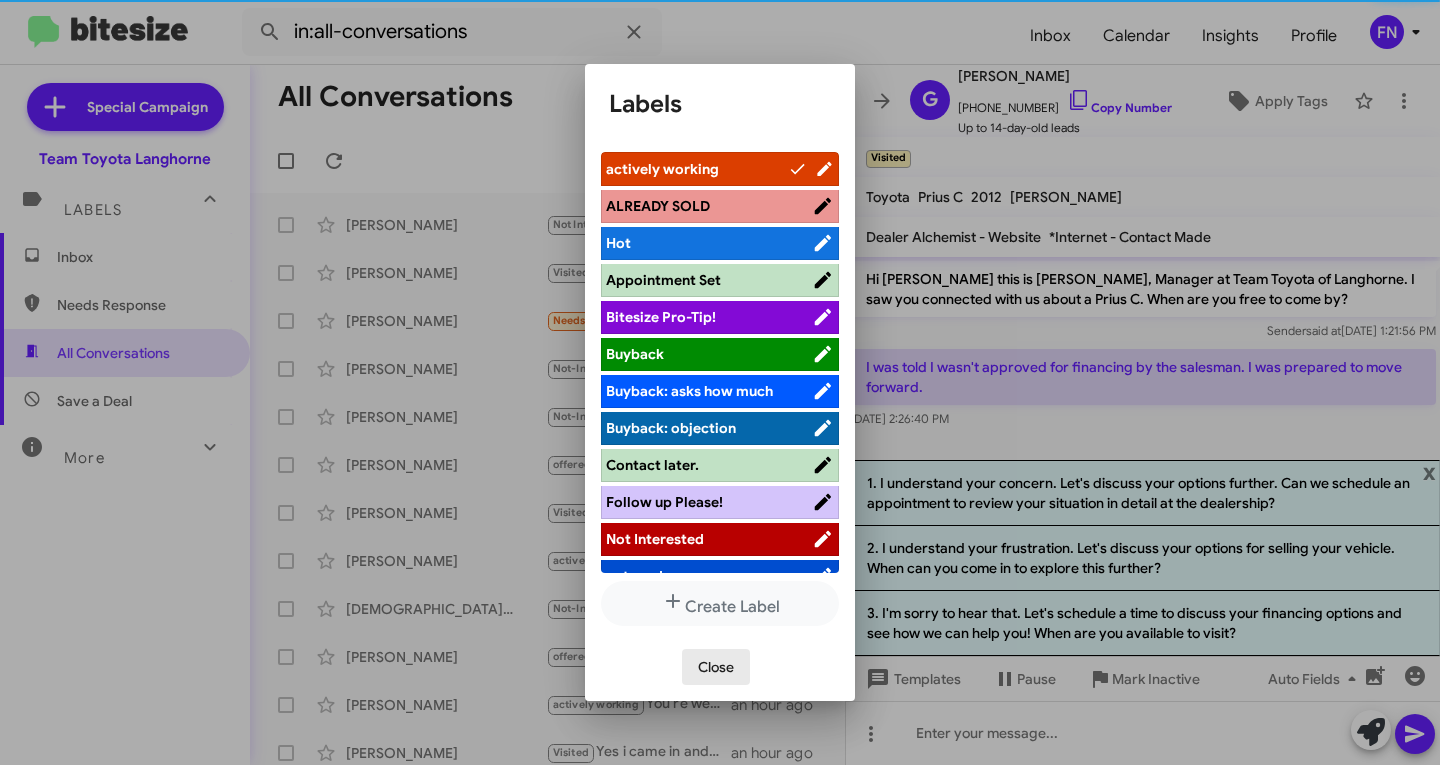 click on "Close" at bounding box center (716, 667) 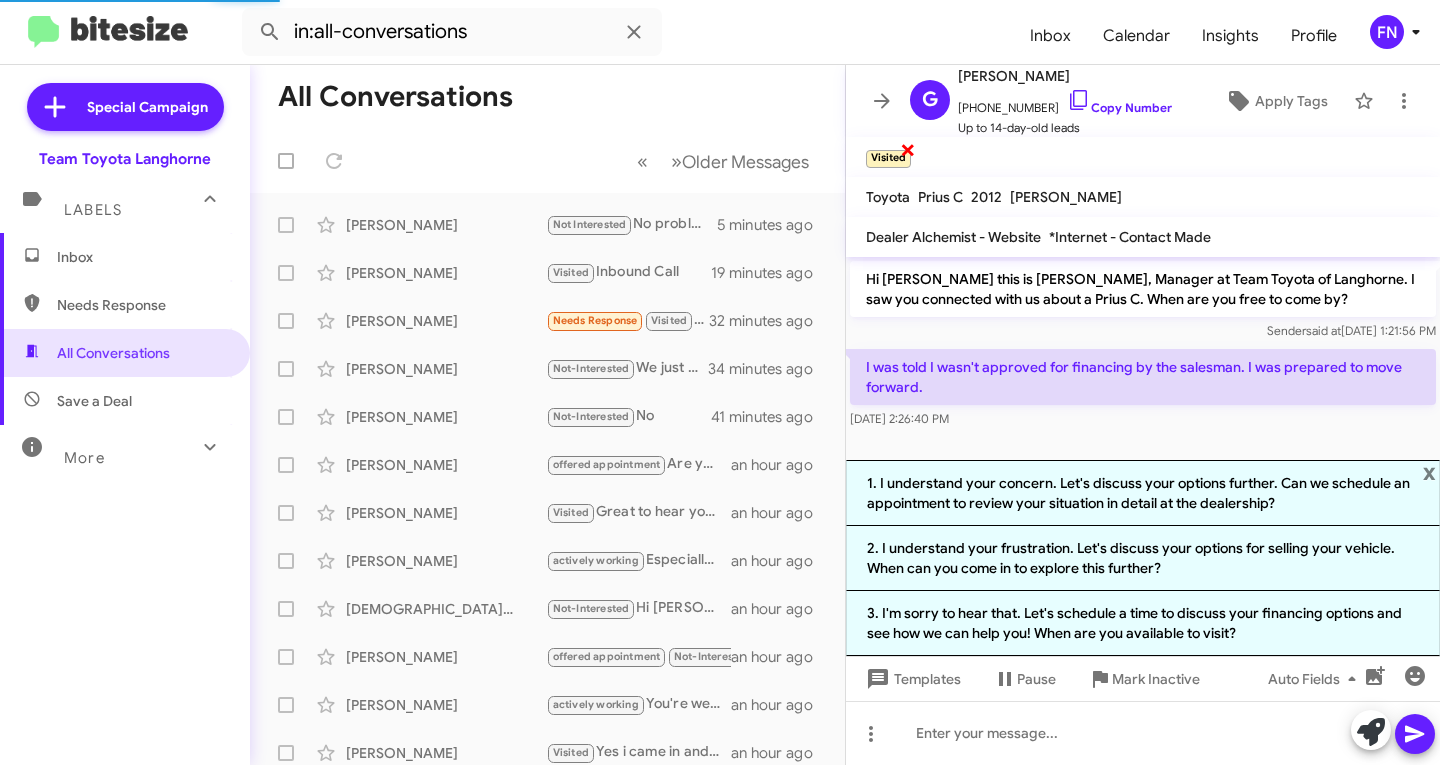 click on "×" 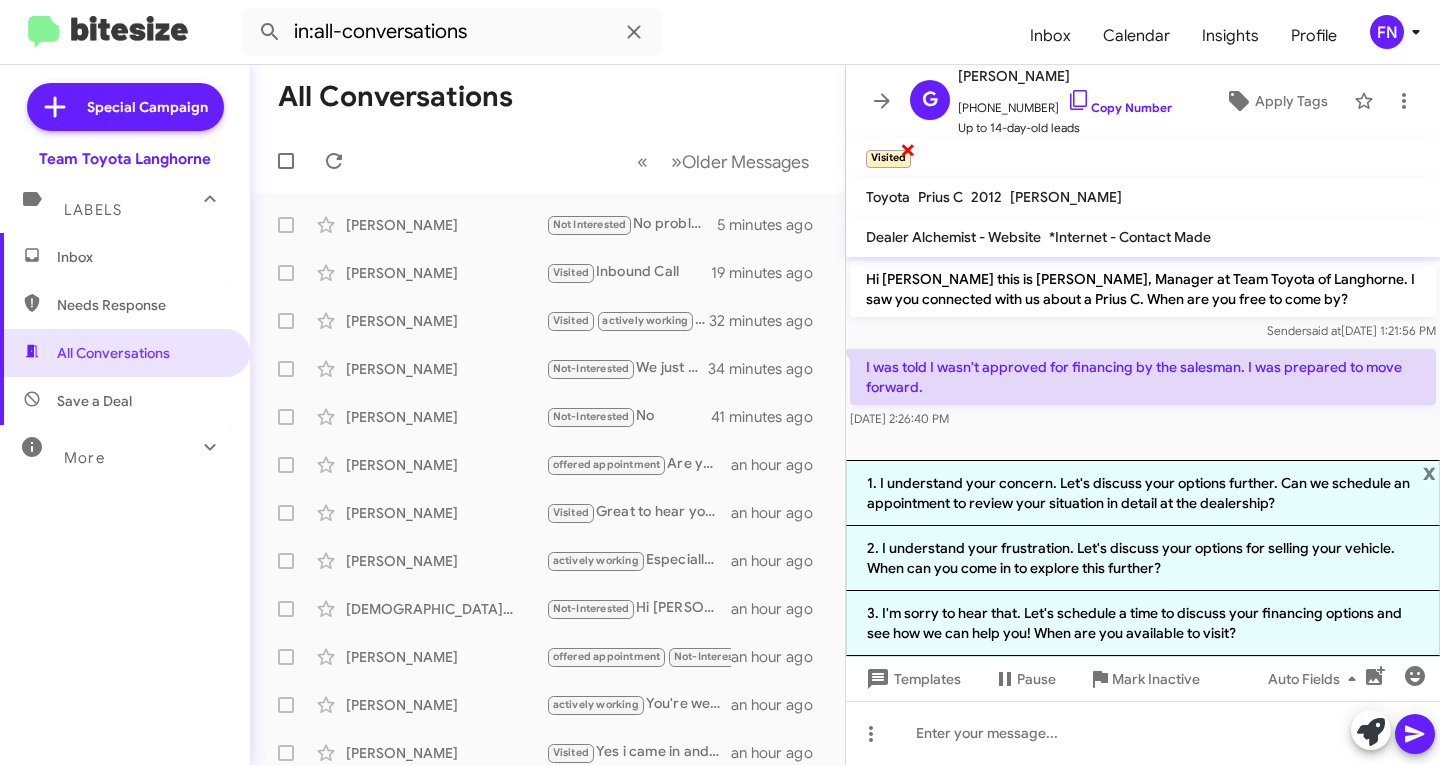 click on "×" 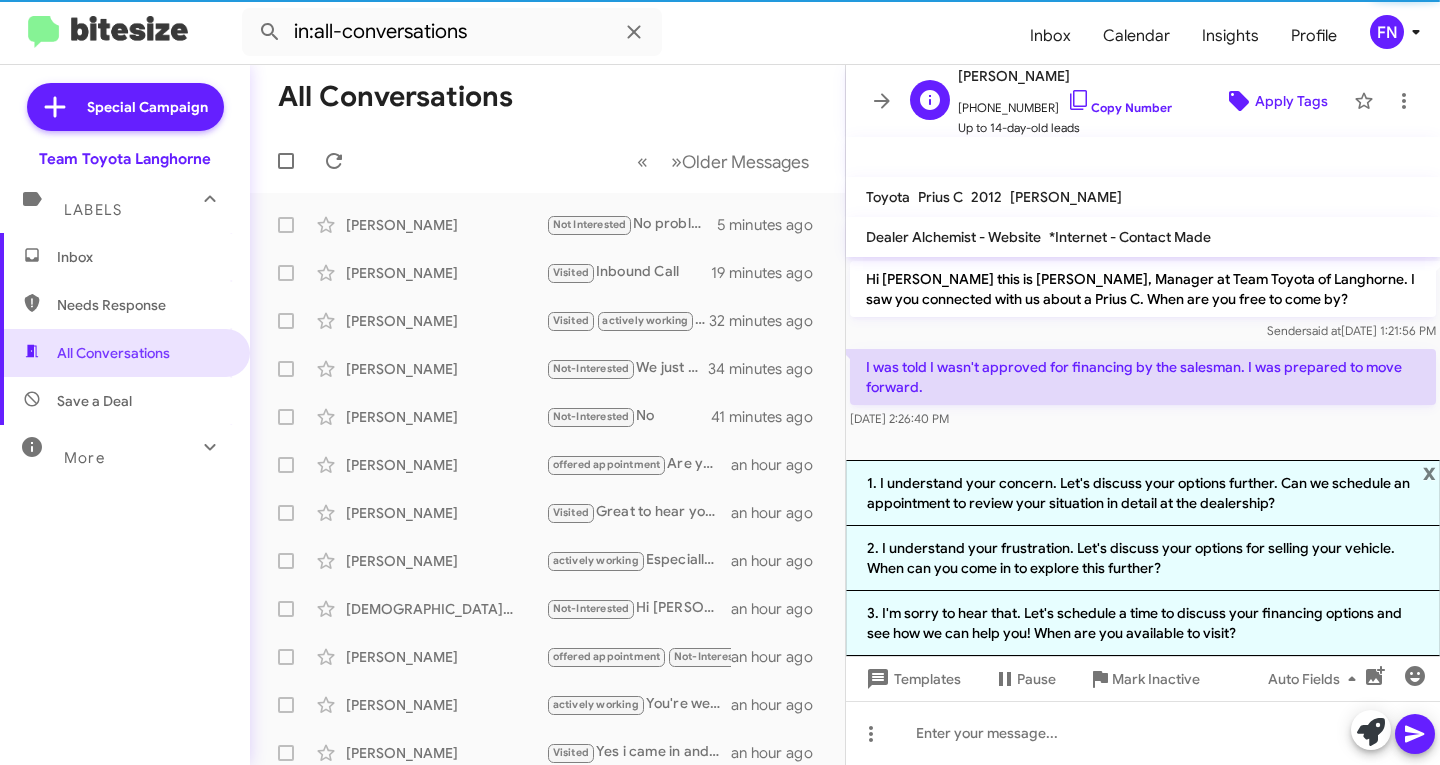 click on "Apply Tags" 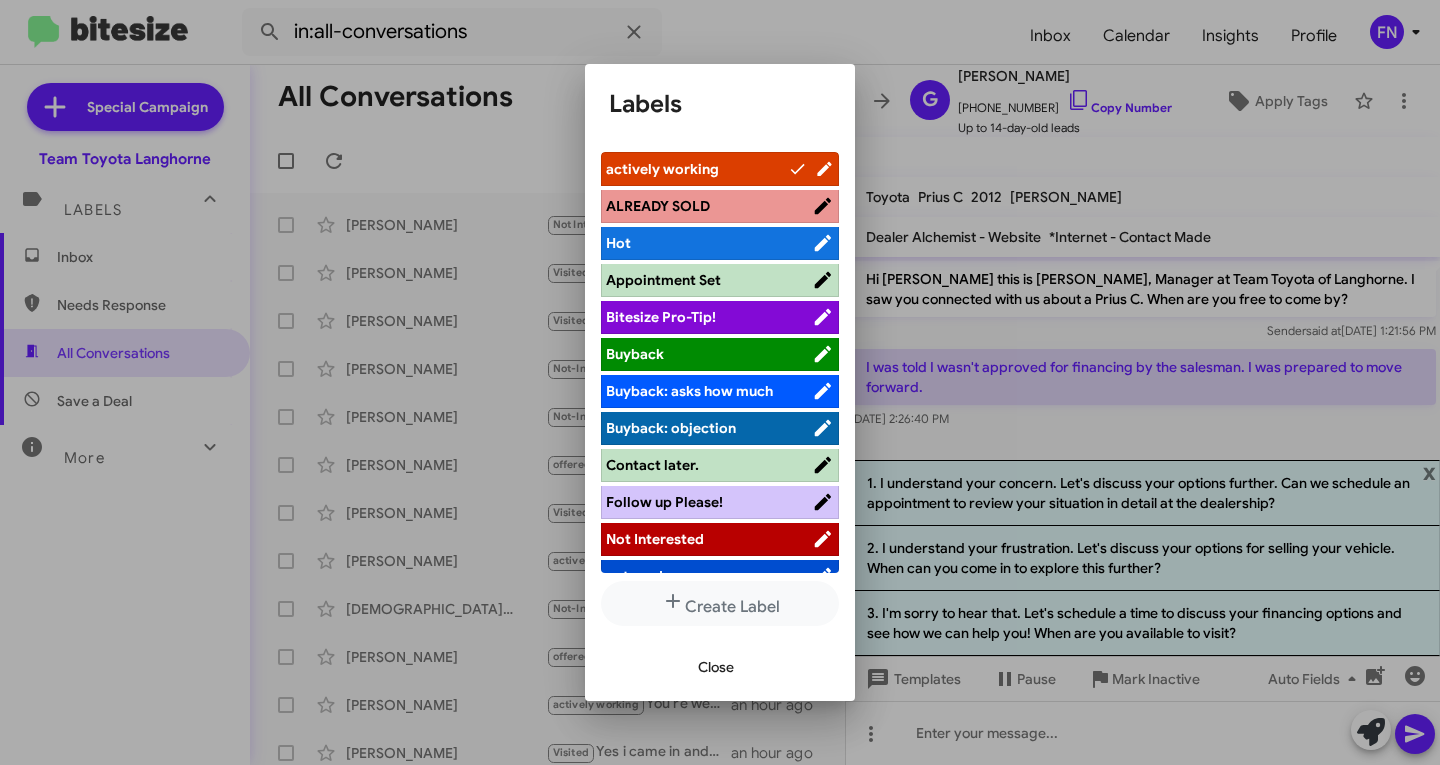 click on "actively working" at bounding box center (697, 169) 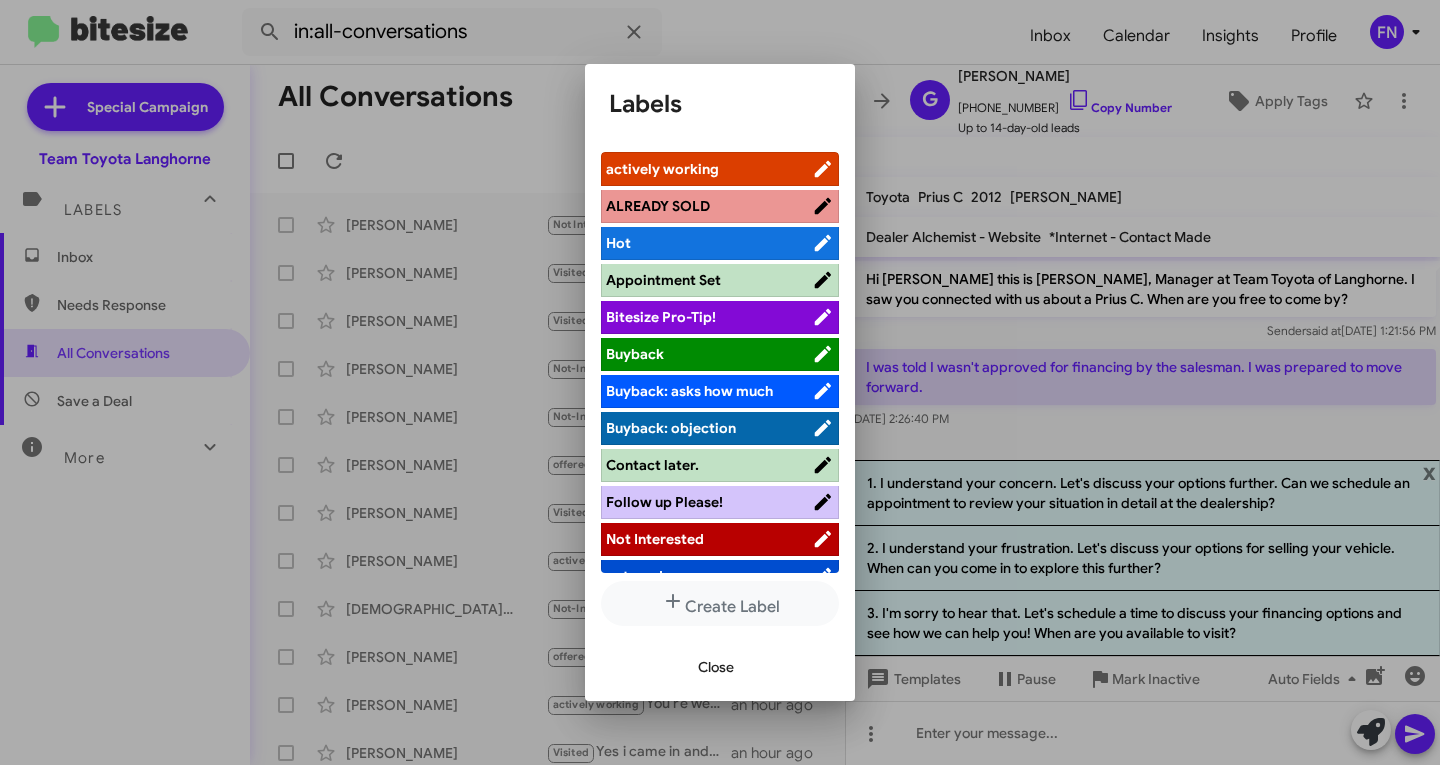 click on "actively working" at bounding box center [709, 169] 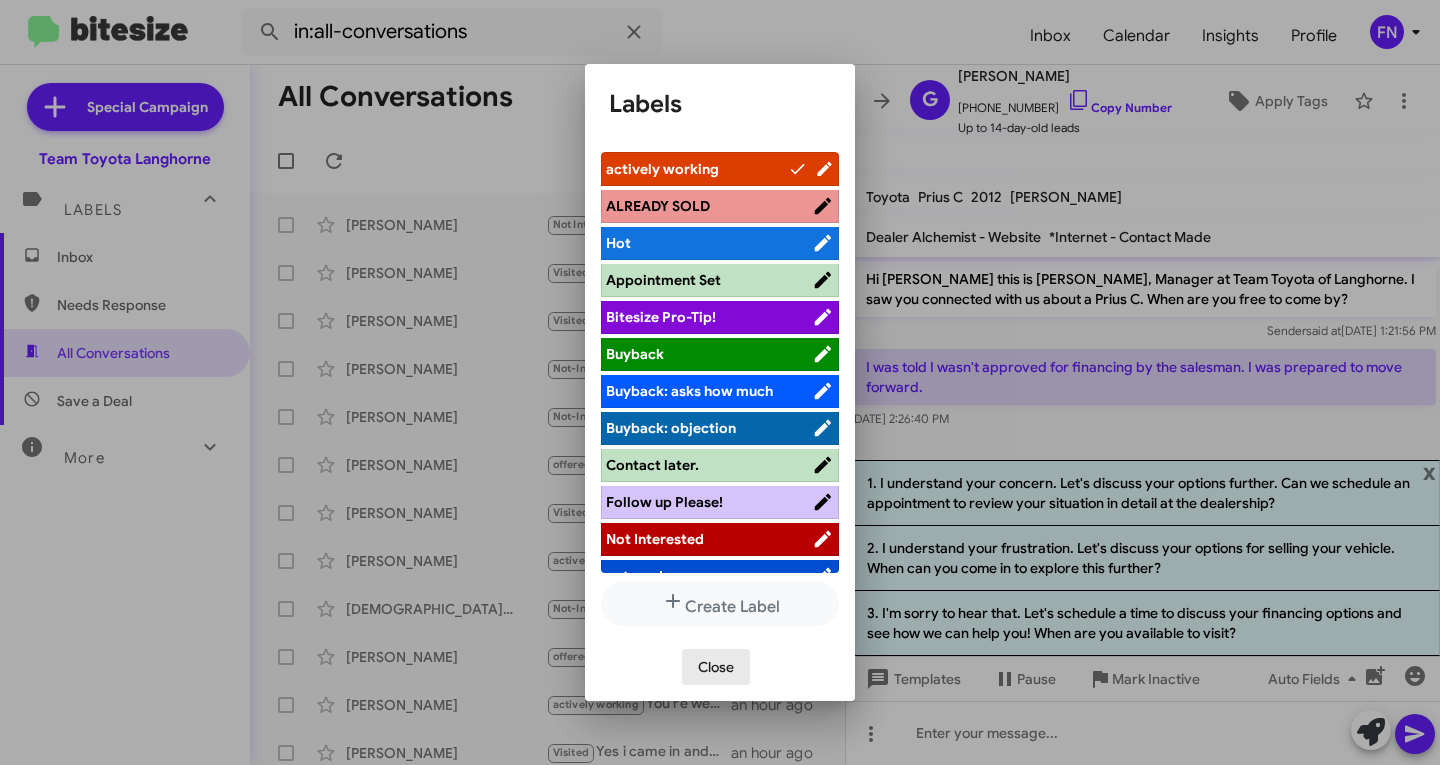 click on "Close" at bounding box center (716, 667) 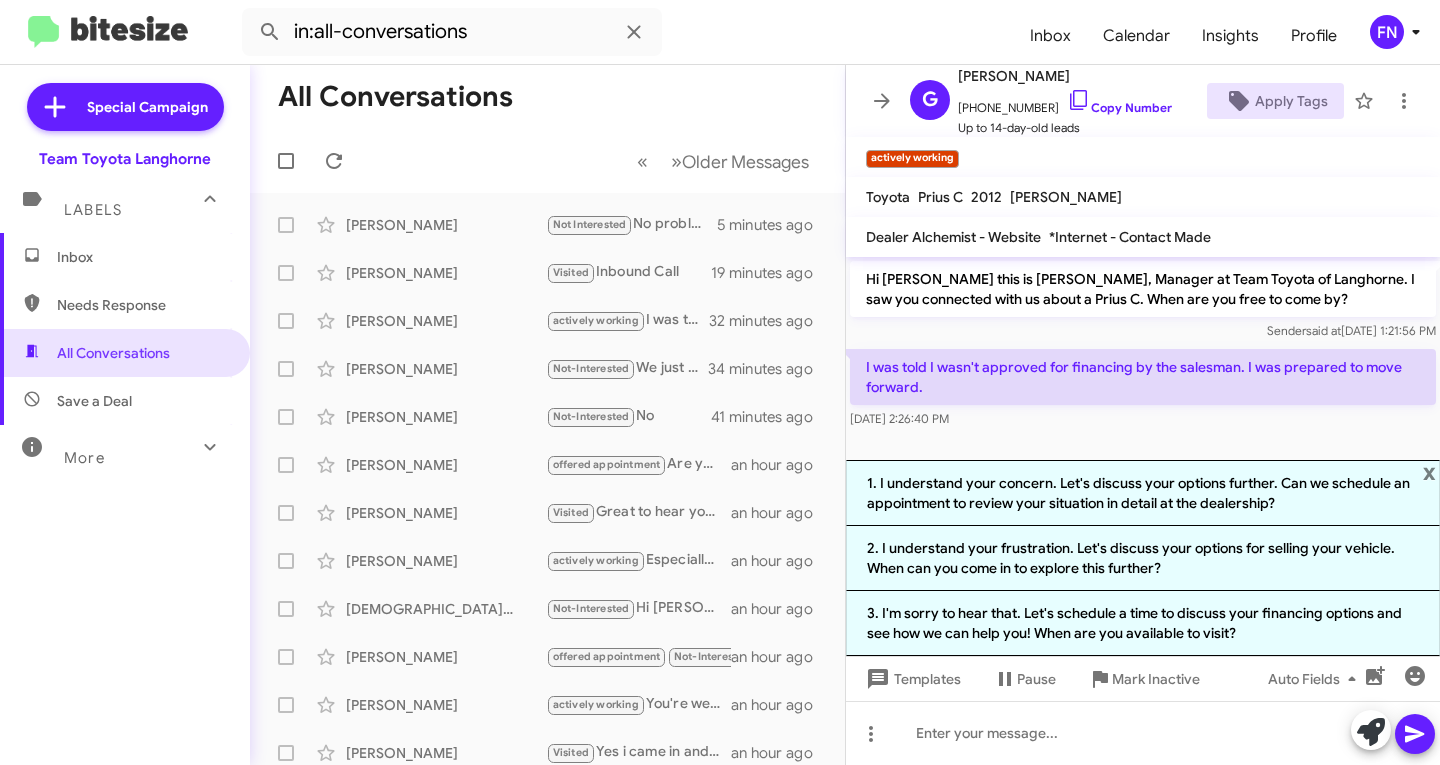click on "Inbox" at bounding box center (142, 257) 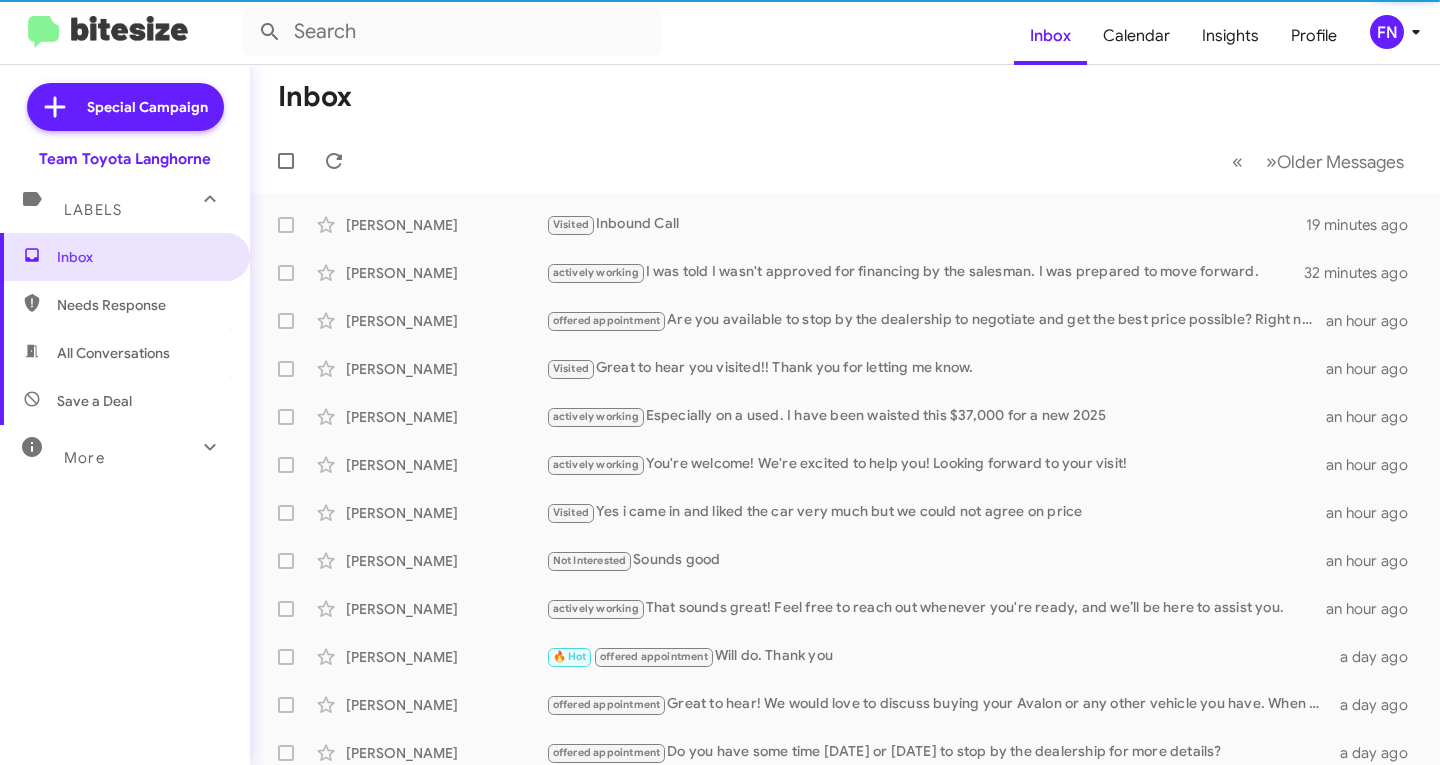 click on "All Conversations" at bounding box center [113, 353] 